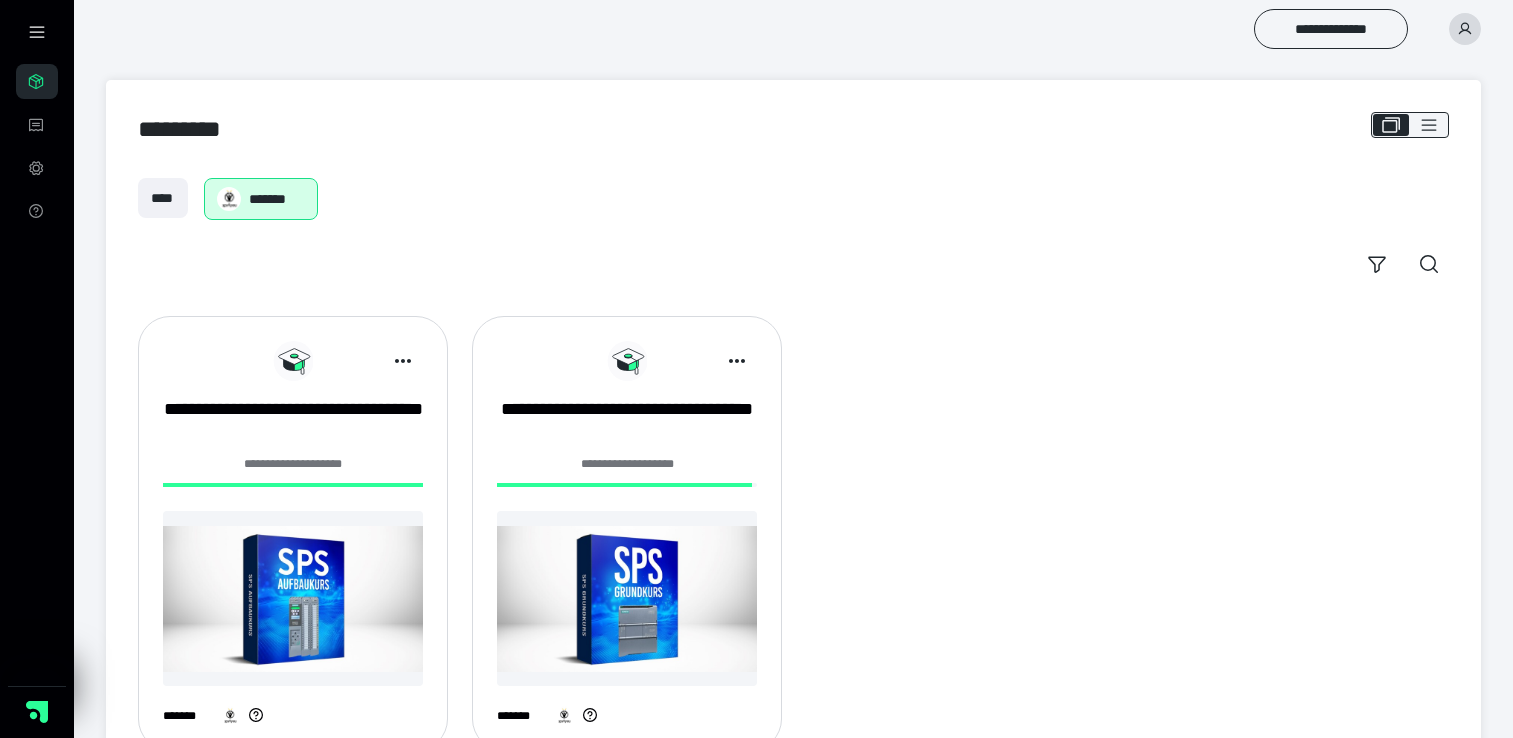 scroll, scrollTop: 0, scrollLeft: 0, axis: both 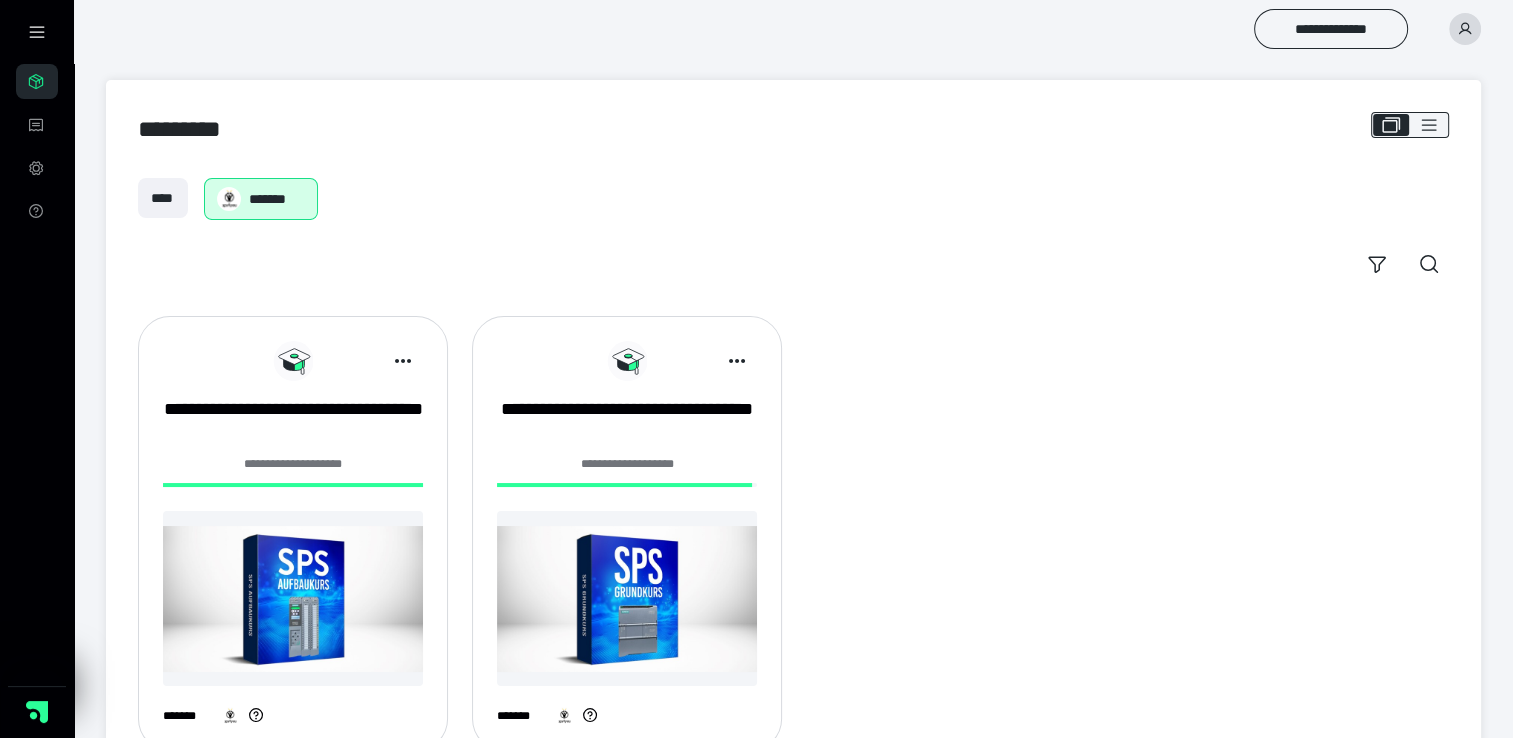 click at bounding box center (293, 485) 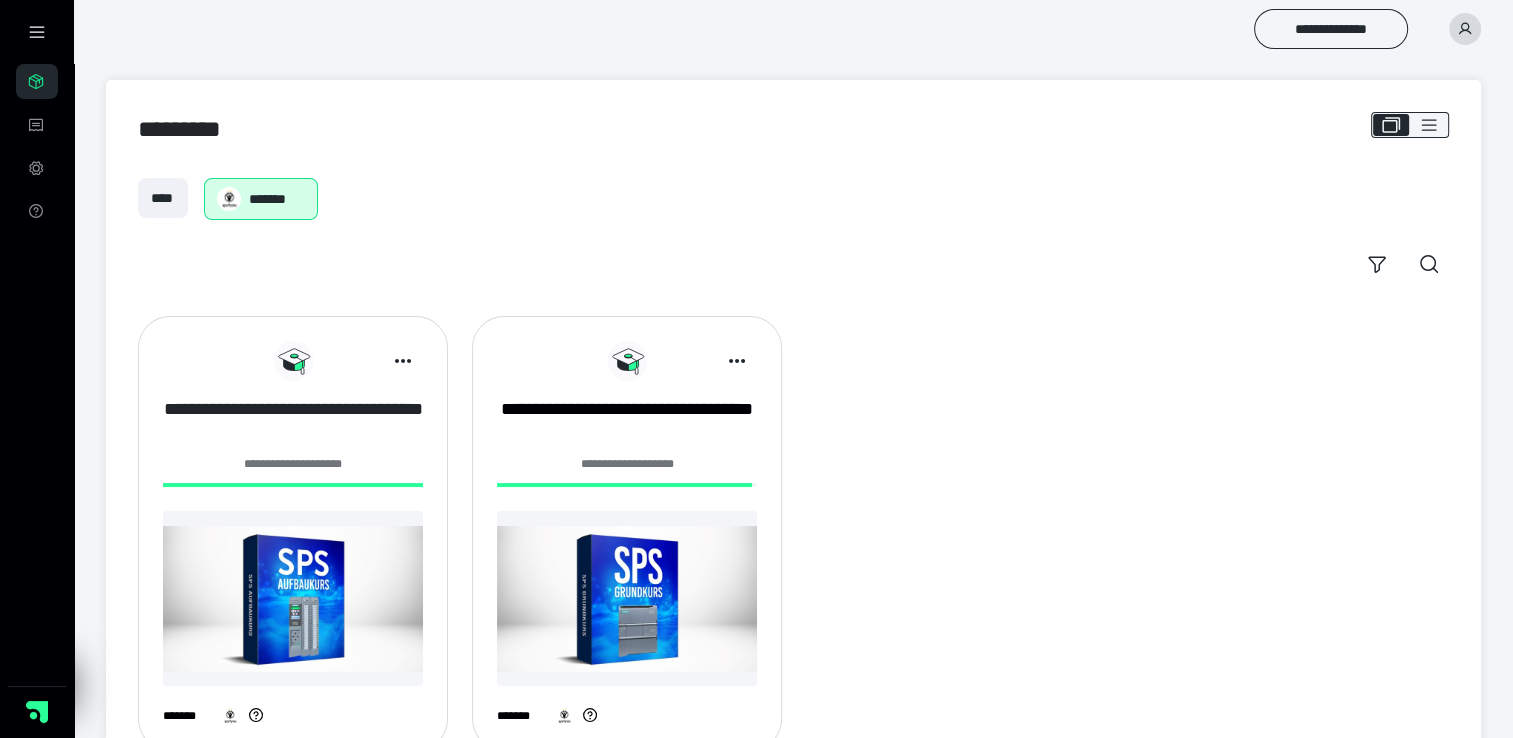 click on "**********" at bounding box center (293, 422) 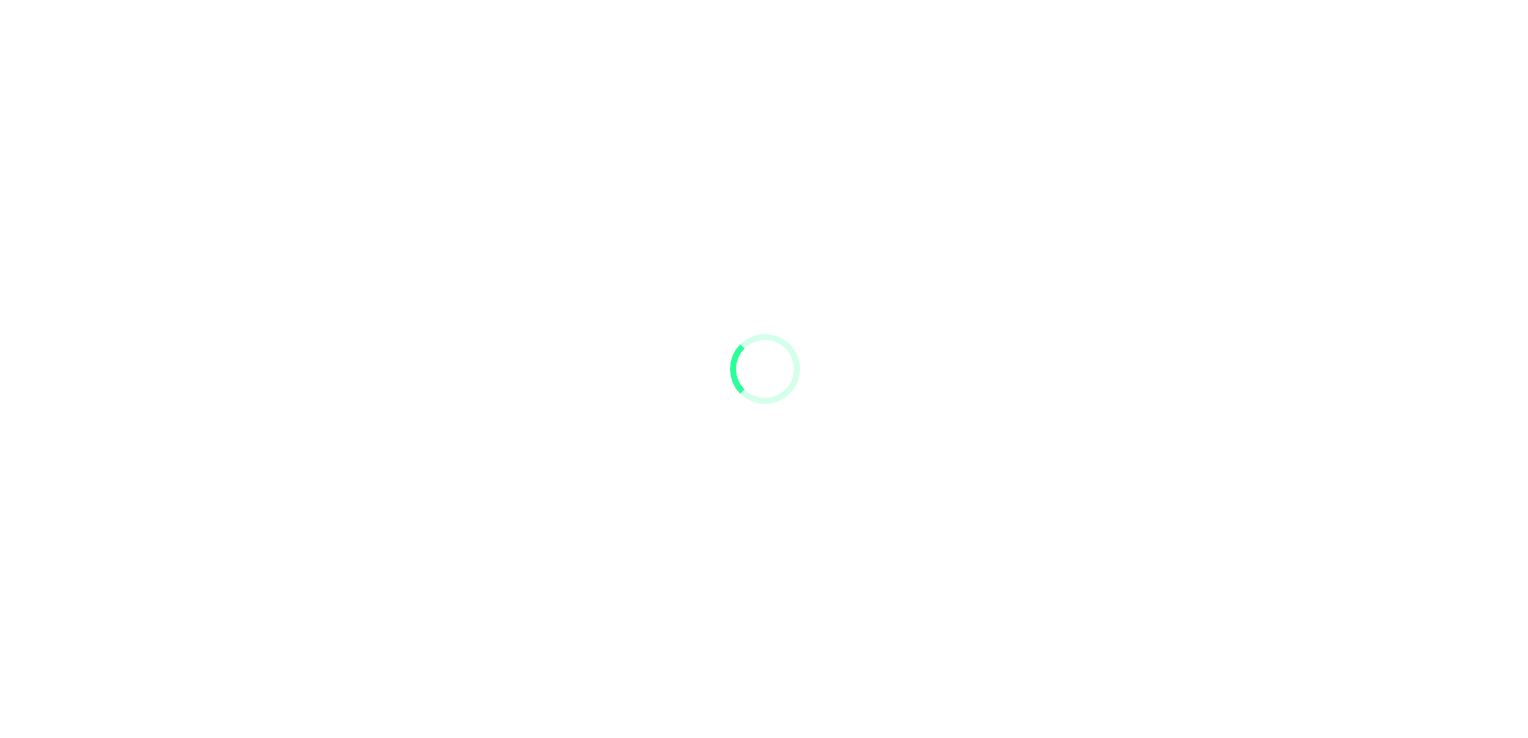 scroll, scrollTop: 0, scrollLeft: 0, axis: both 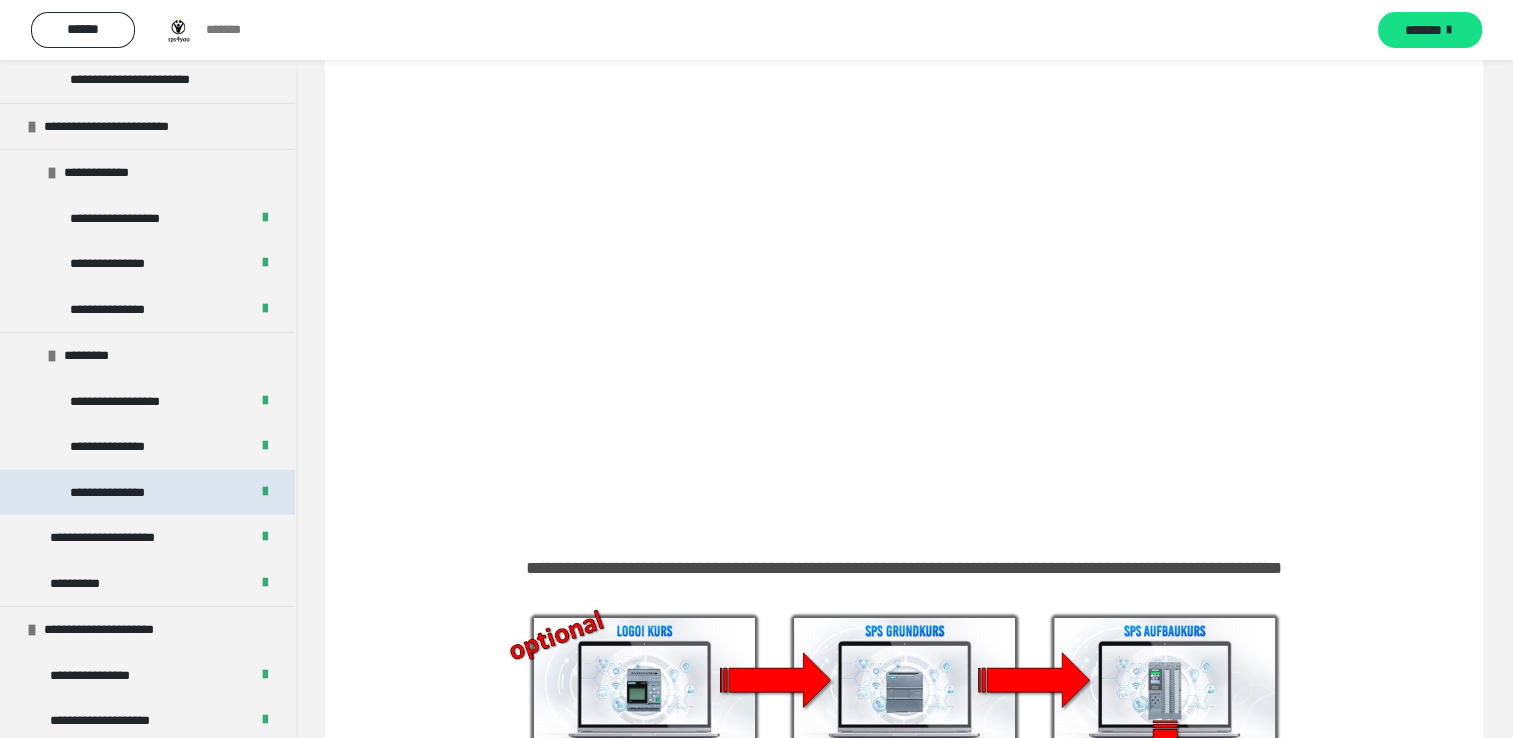 click on "**********" at bounding box center (147, 493) 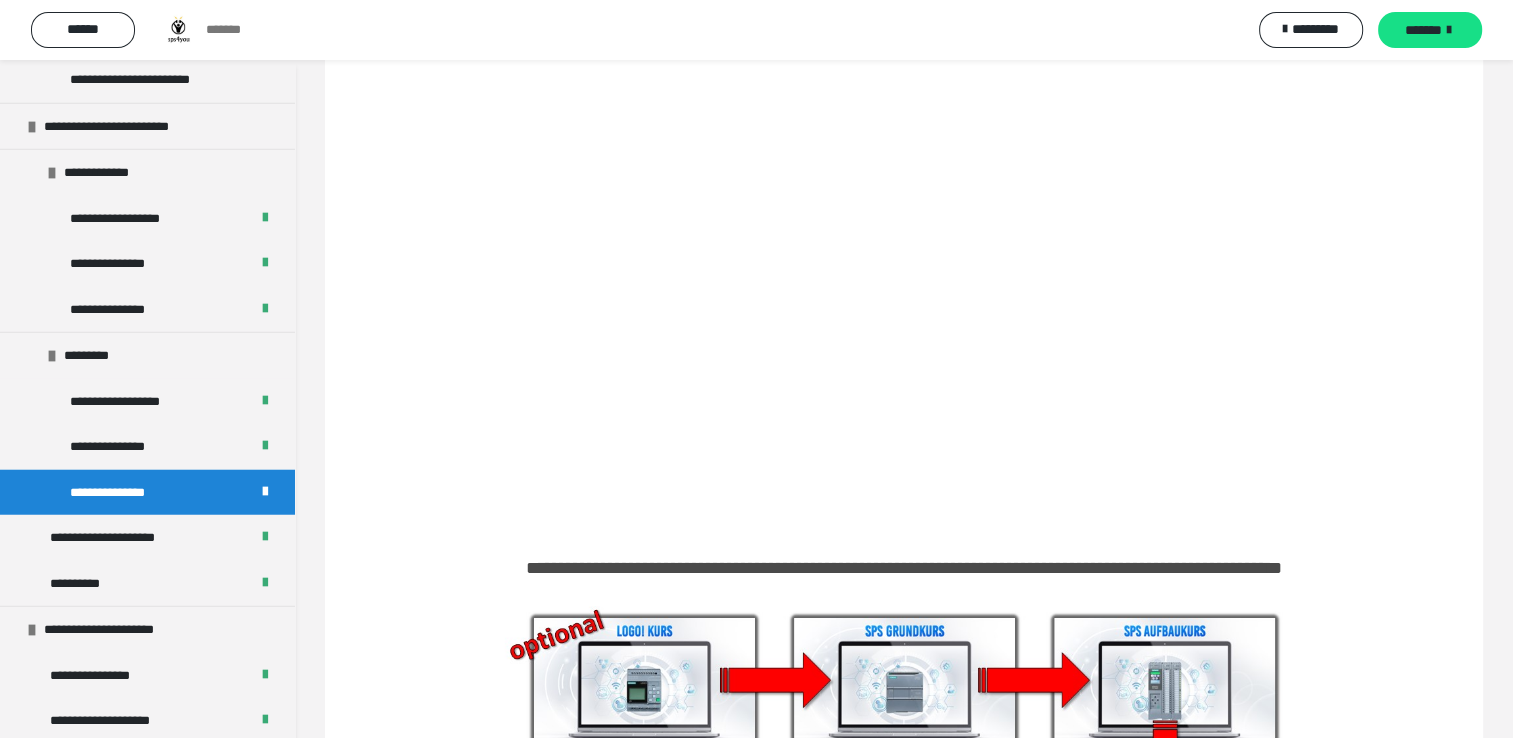 click on "**********" at bounding box center (147, 493) 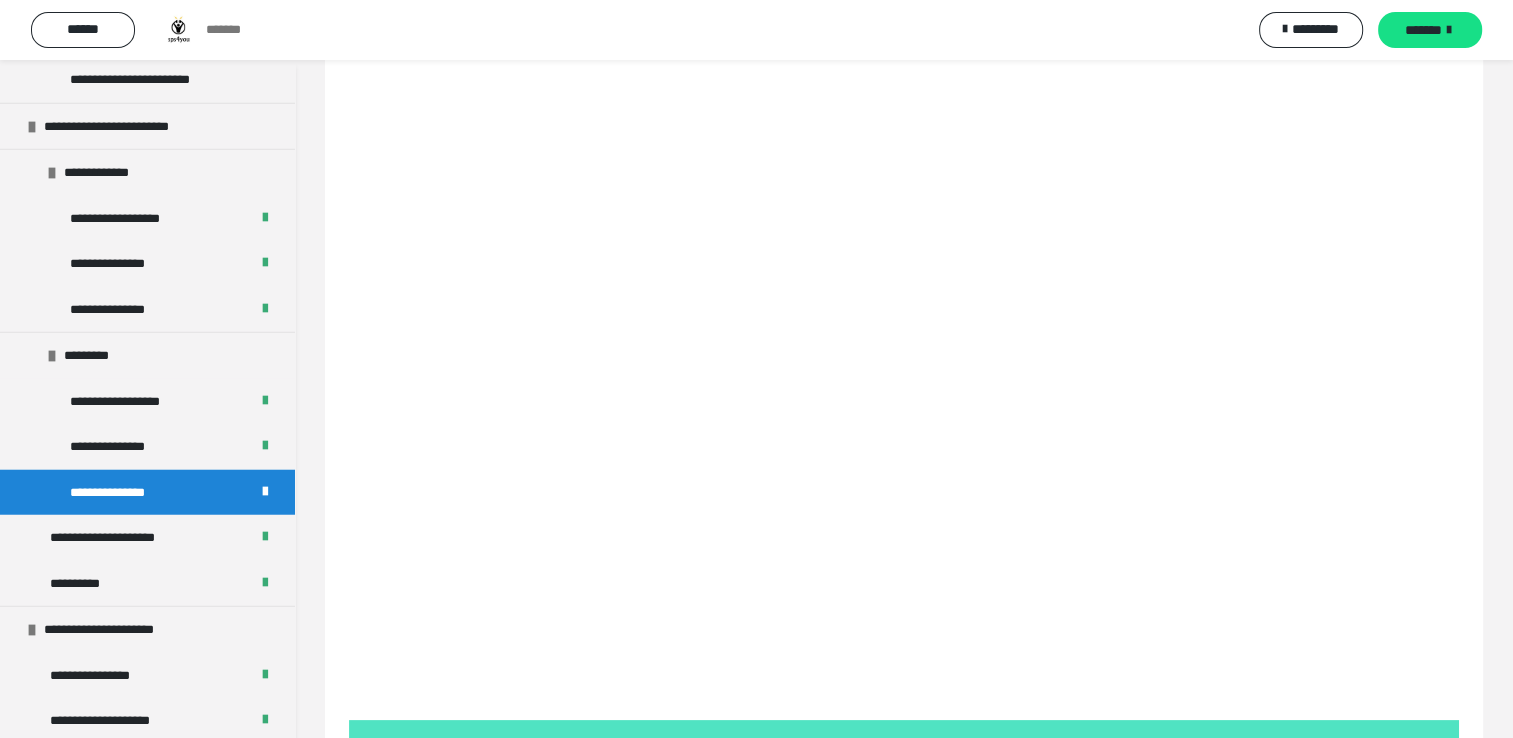 scroll, scrollTop: 0, scrollLeft: 0, axis: both 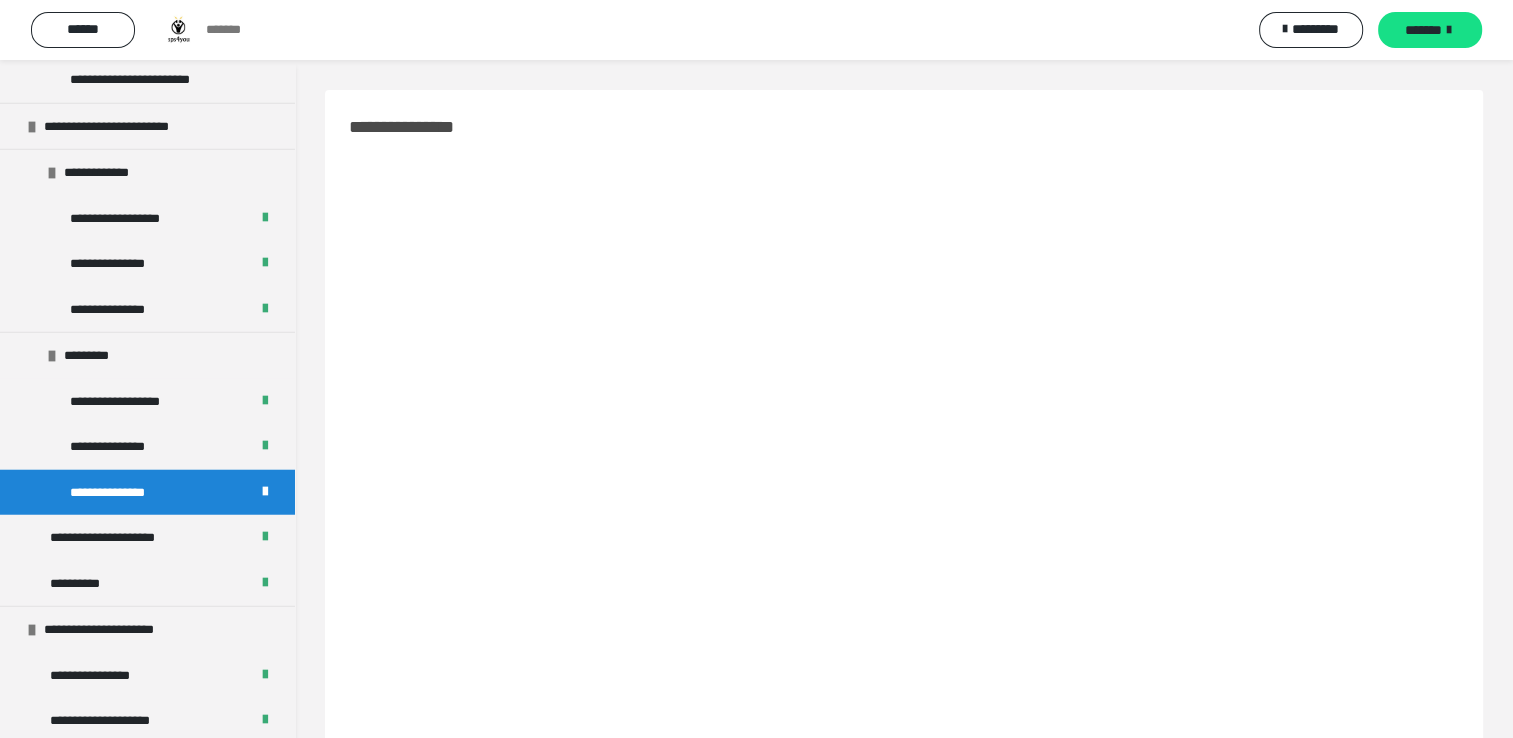 click on "*******" at bounding box center (232, 30) 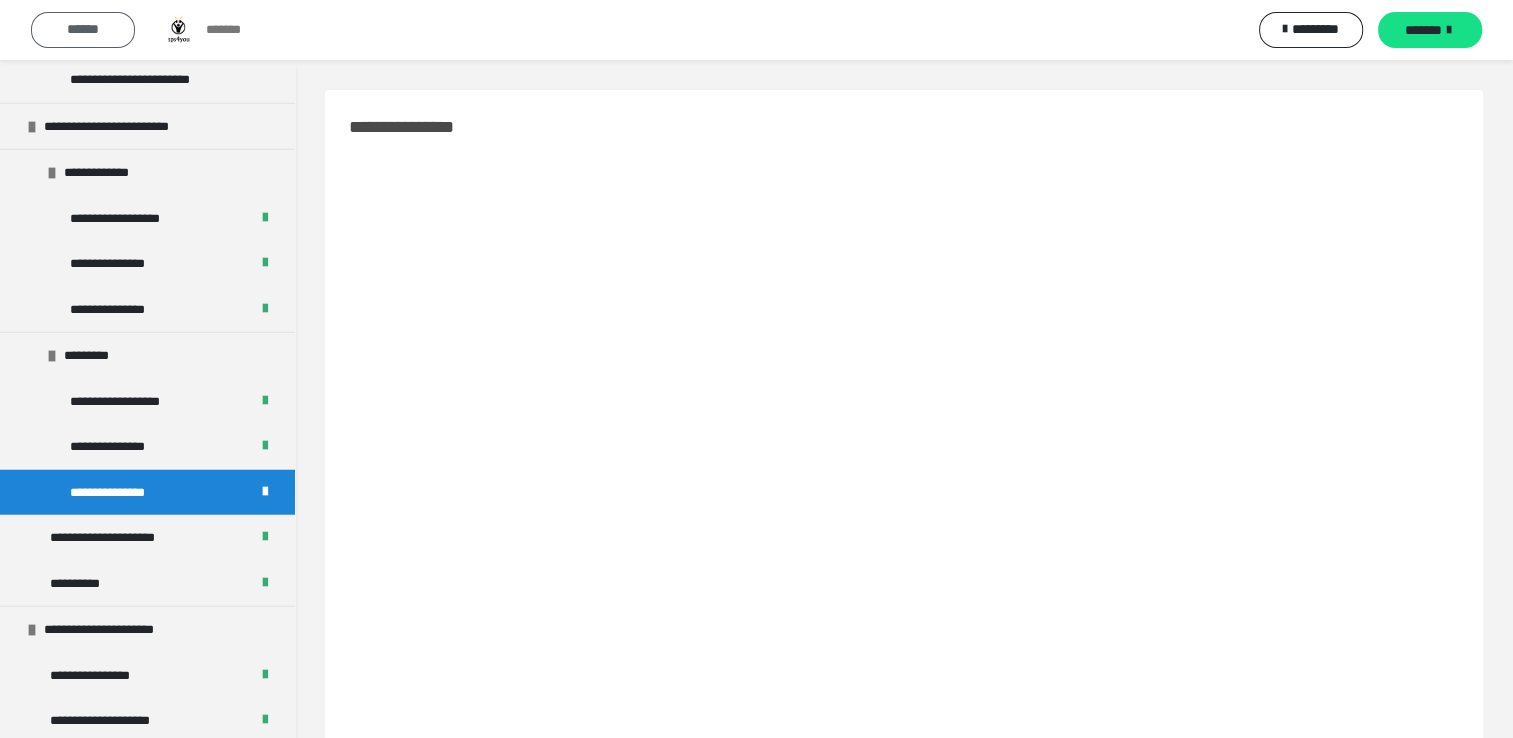 click on "******" at bounding box center [83, 29] 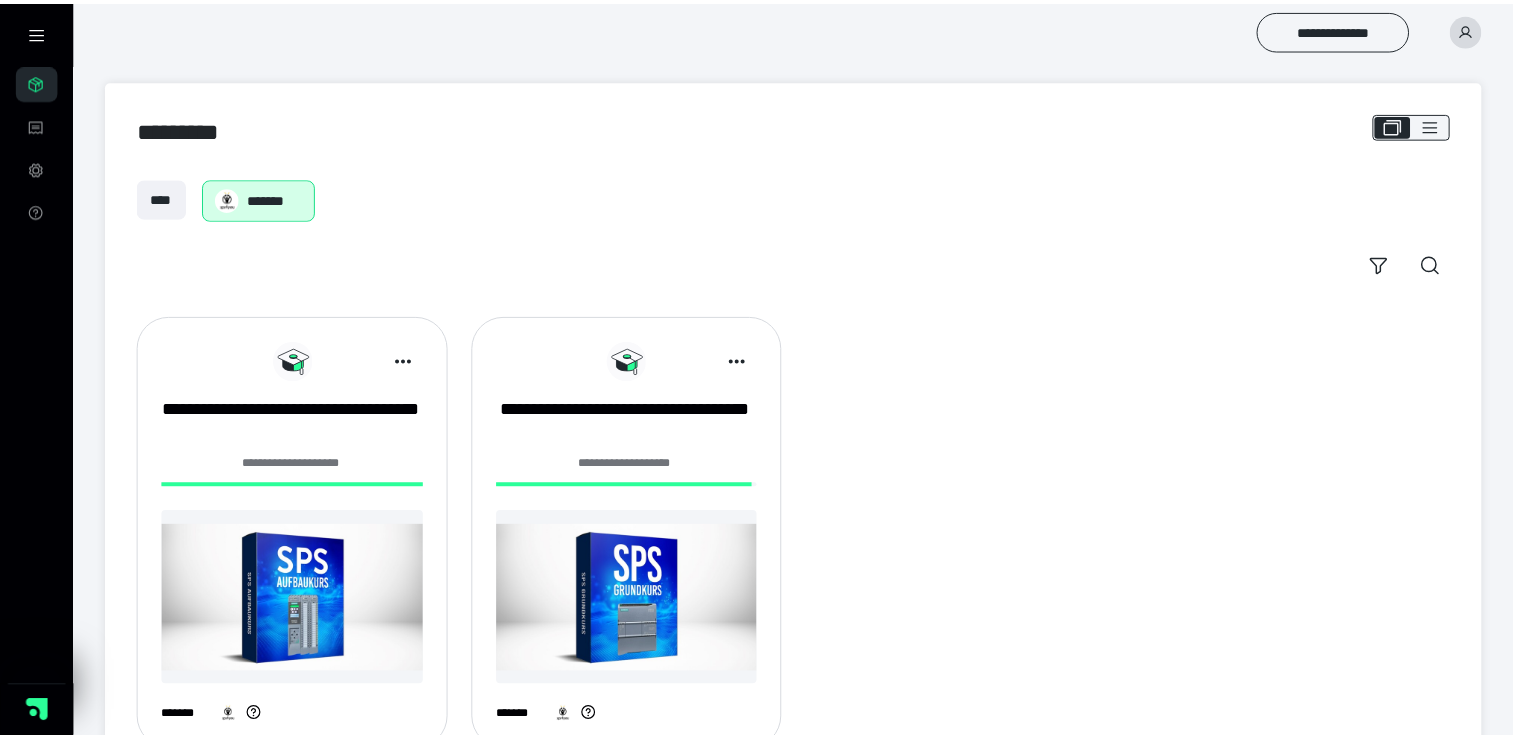 scroll, scrollTop: 0, scrollLeft: 0, axis: both 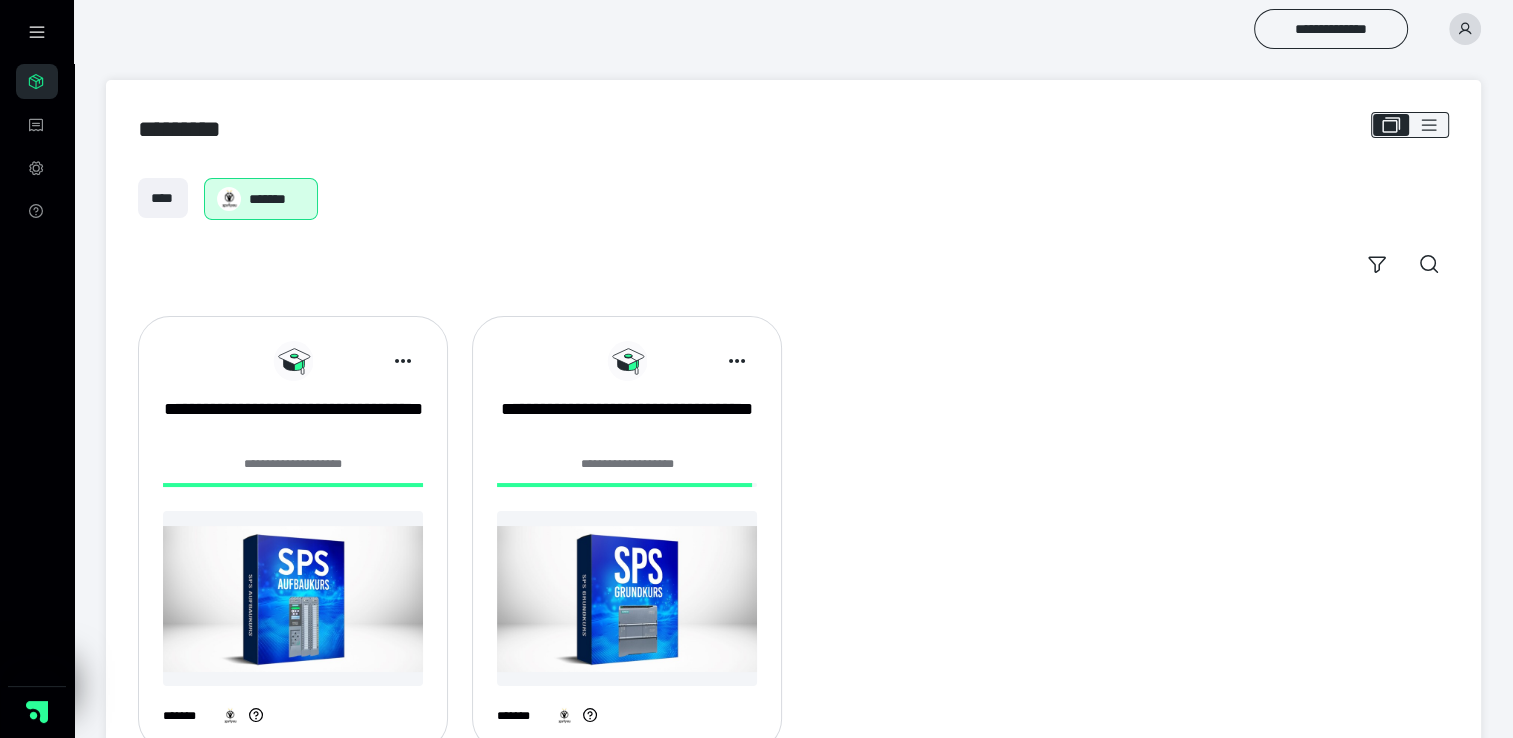 click 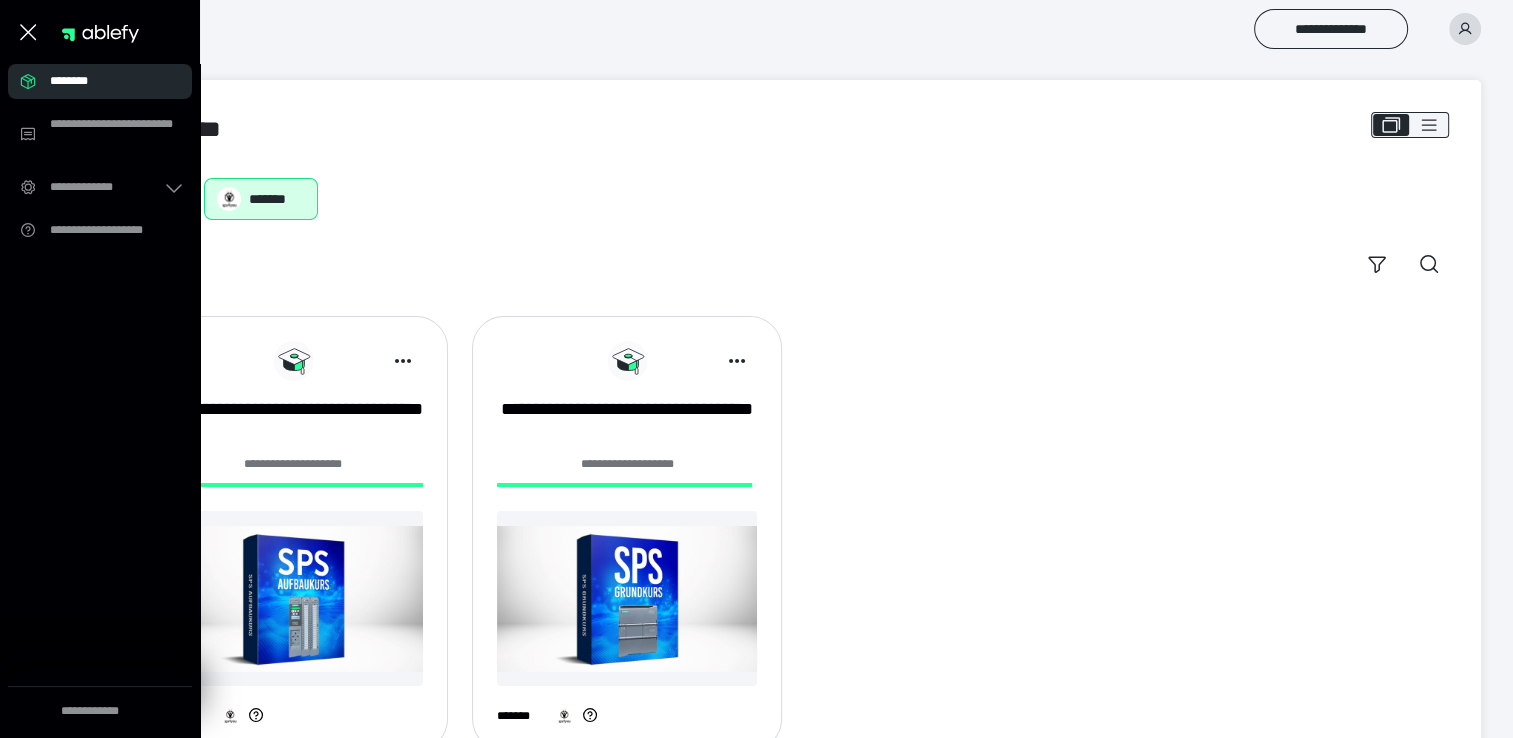 click on "********" at bounding box center (106, 81) 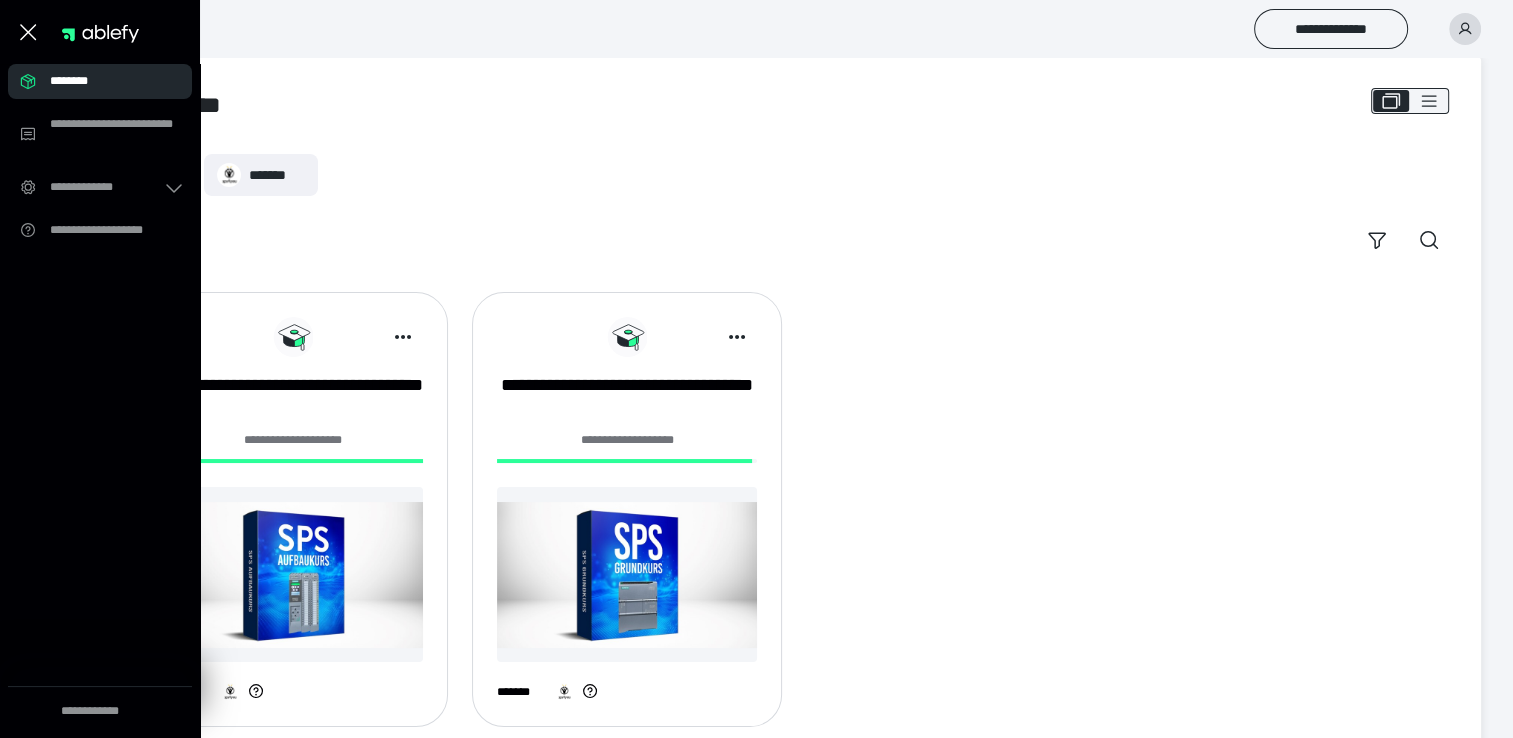 scroll, scrollTop: 0, scrollLeft: 0, axis: both 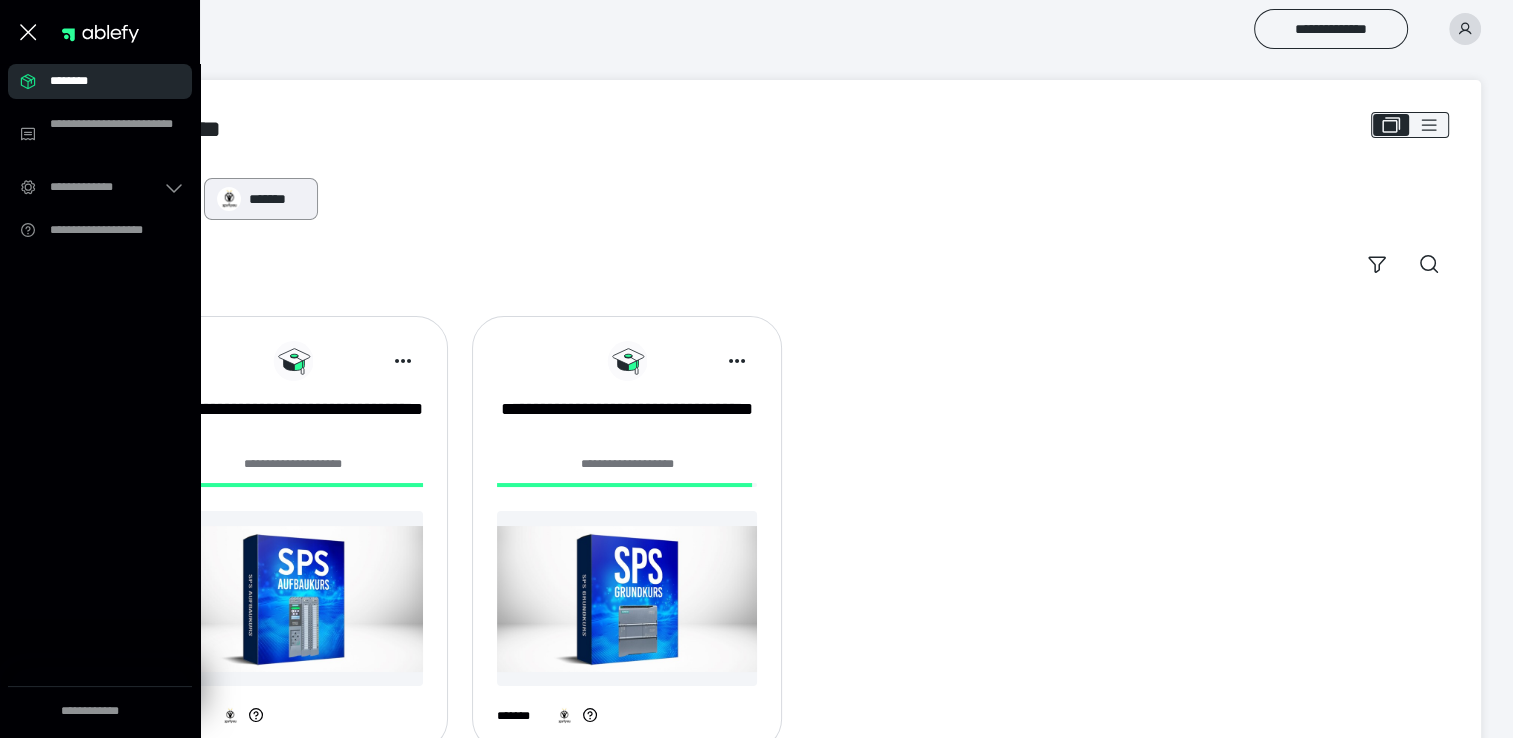 click on "*******" at bounding box center (261, 199) 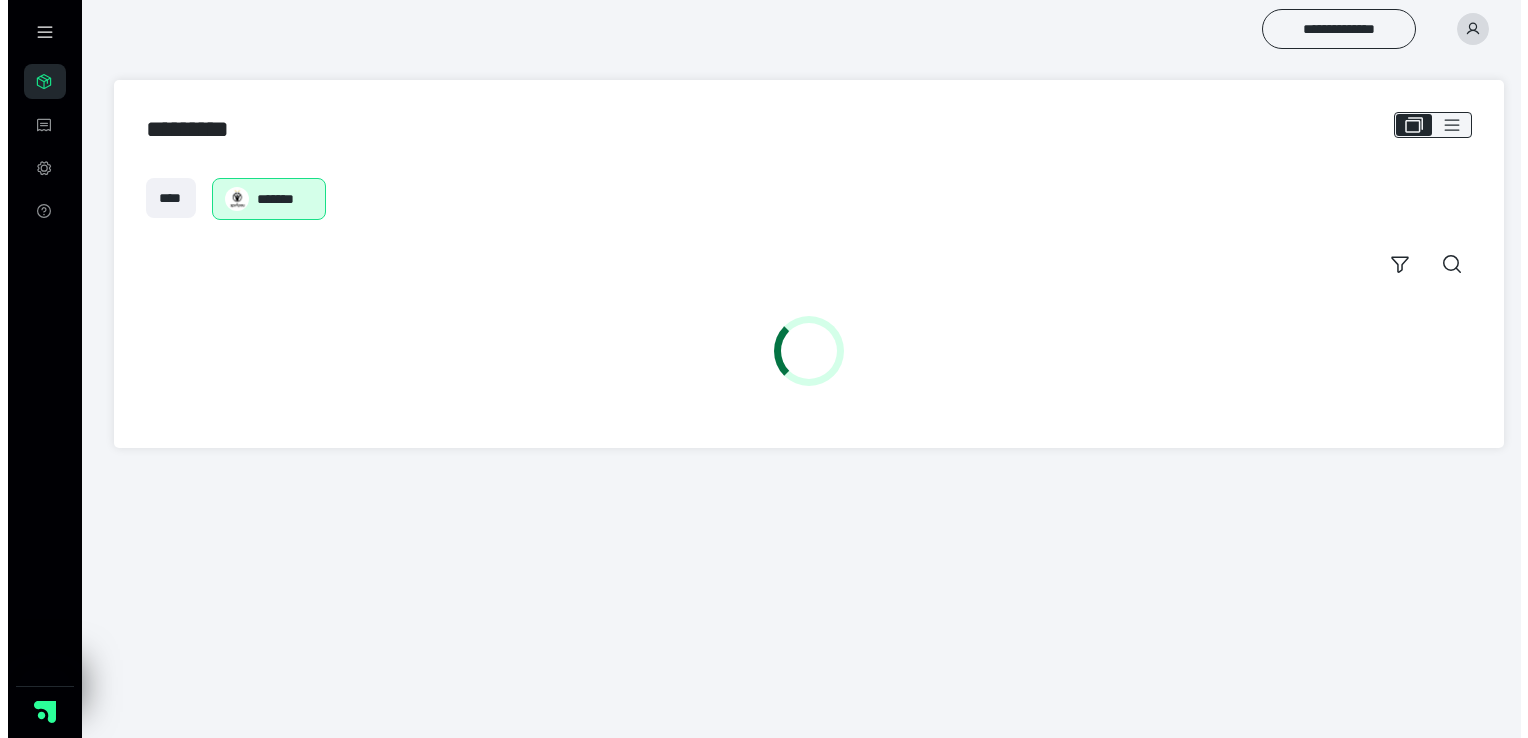 scroll, scrollTop: 0, scrollLeft: 0, axis: both 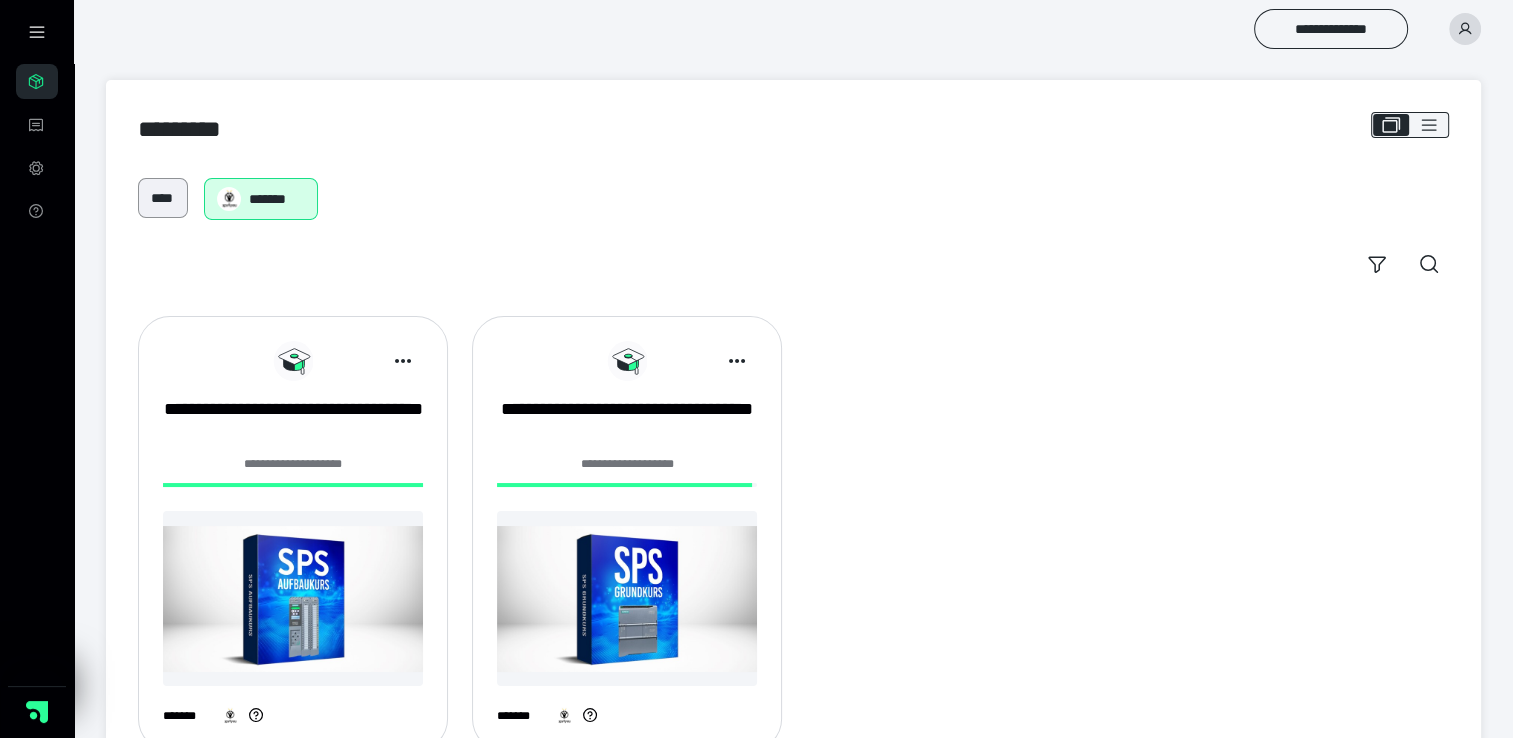 click on "****" at bounding box center (163, 198) 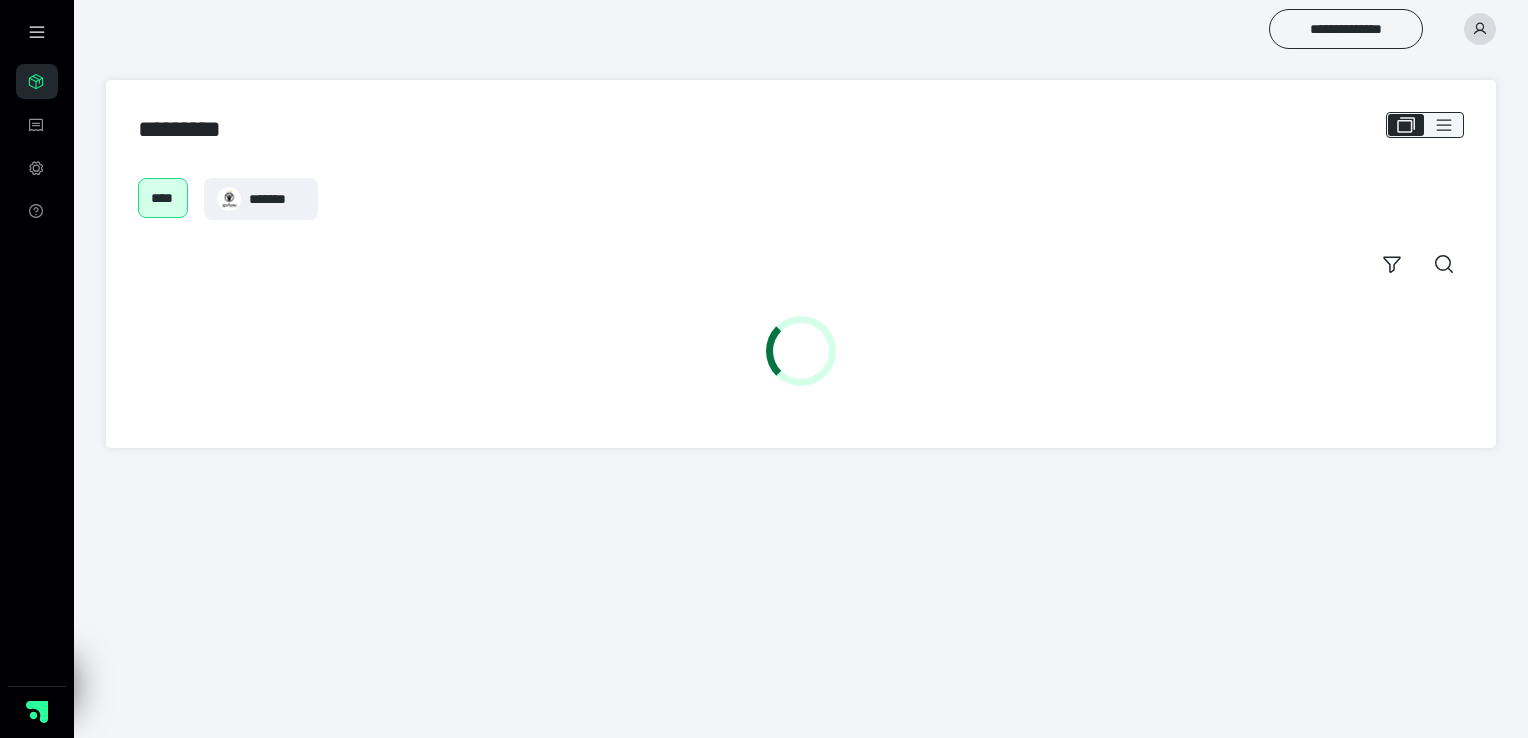 scroll, scrollTop: 0, scrollLeft: 0, axis: both 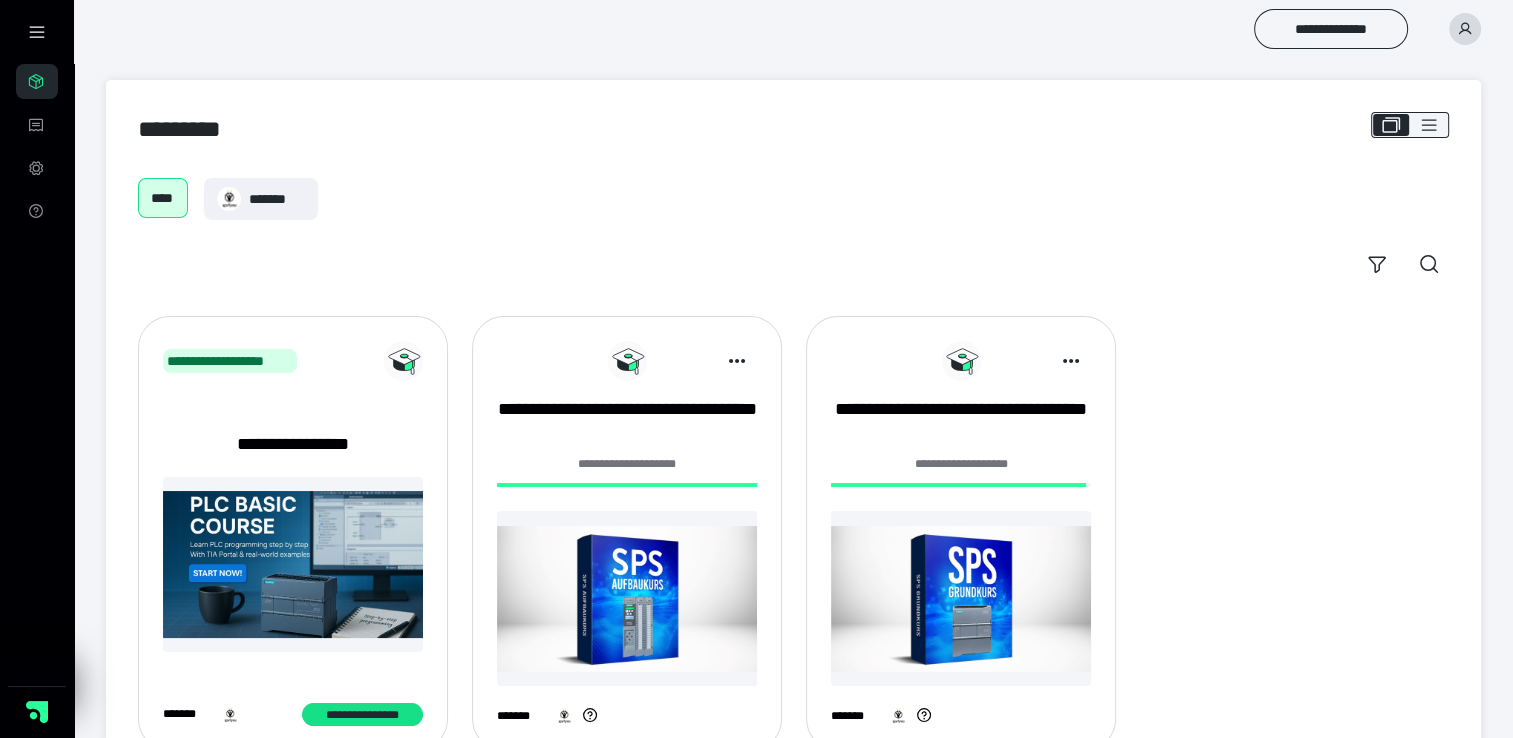 click 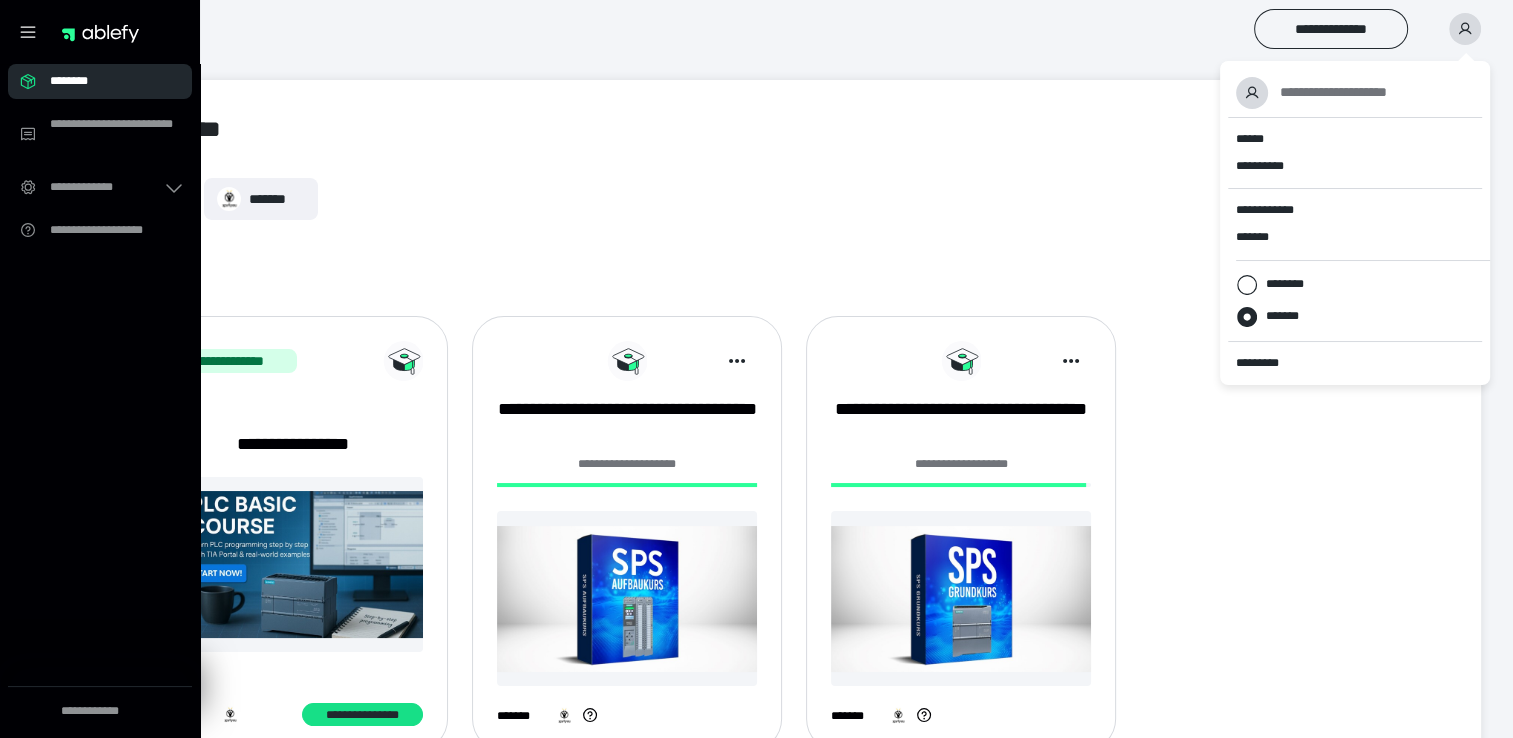 click on "**********" at bounding box center [856, 29] 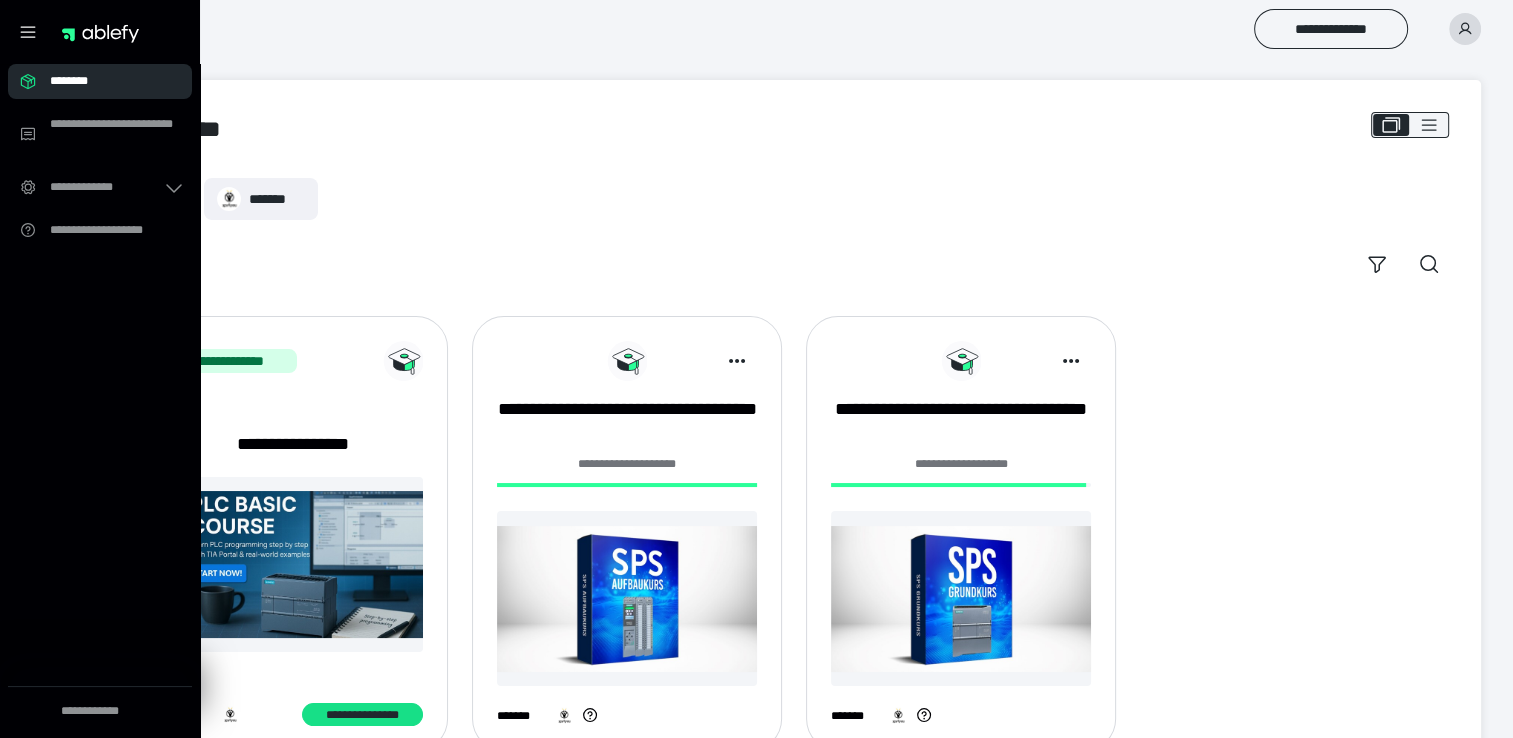 click on "**********" at bounding box center (856, 29) 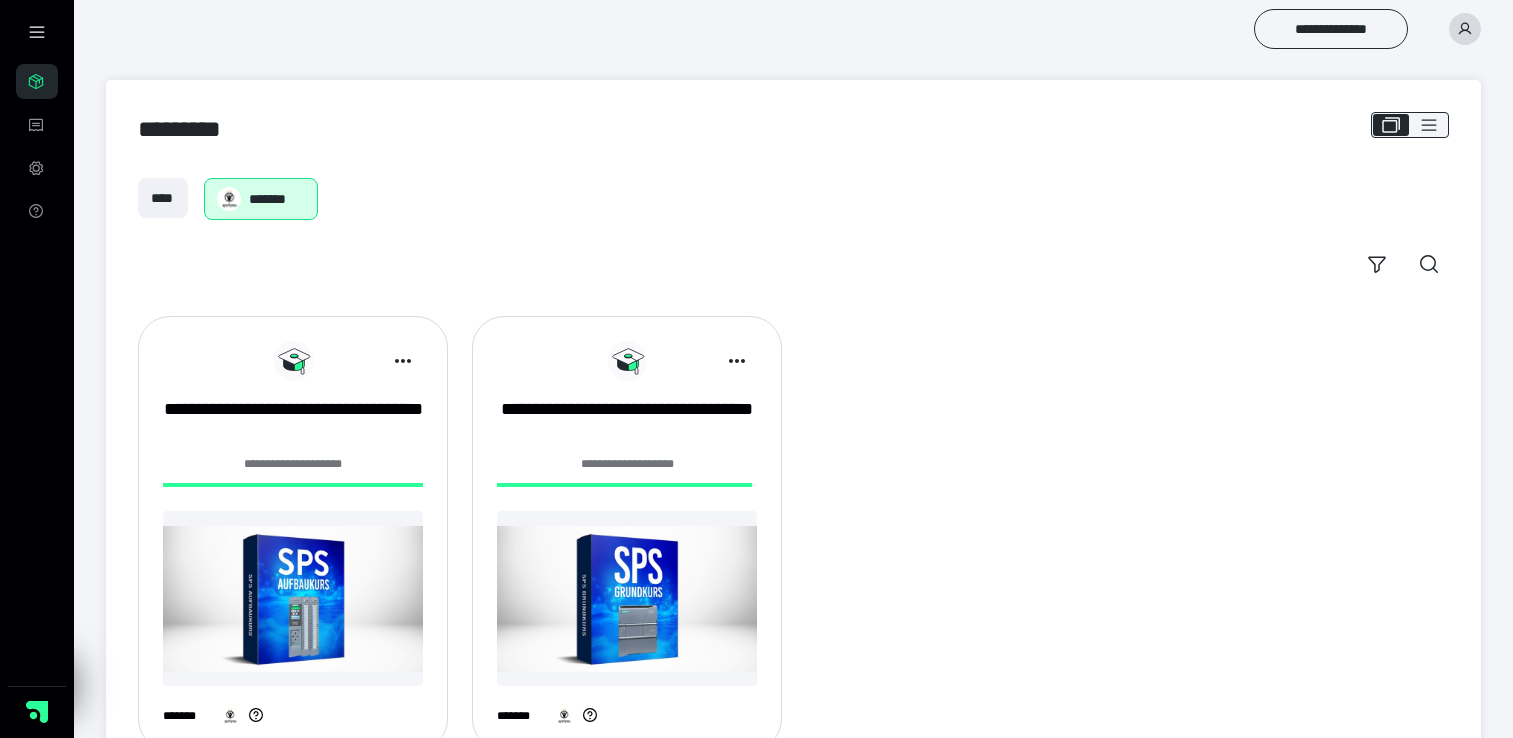 scroll, scrollTop: 0, scrollLeft: 0, axis: both 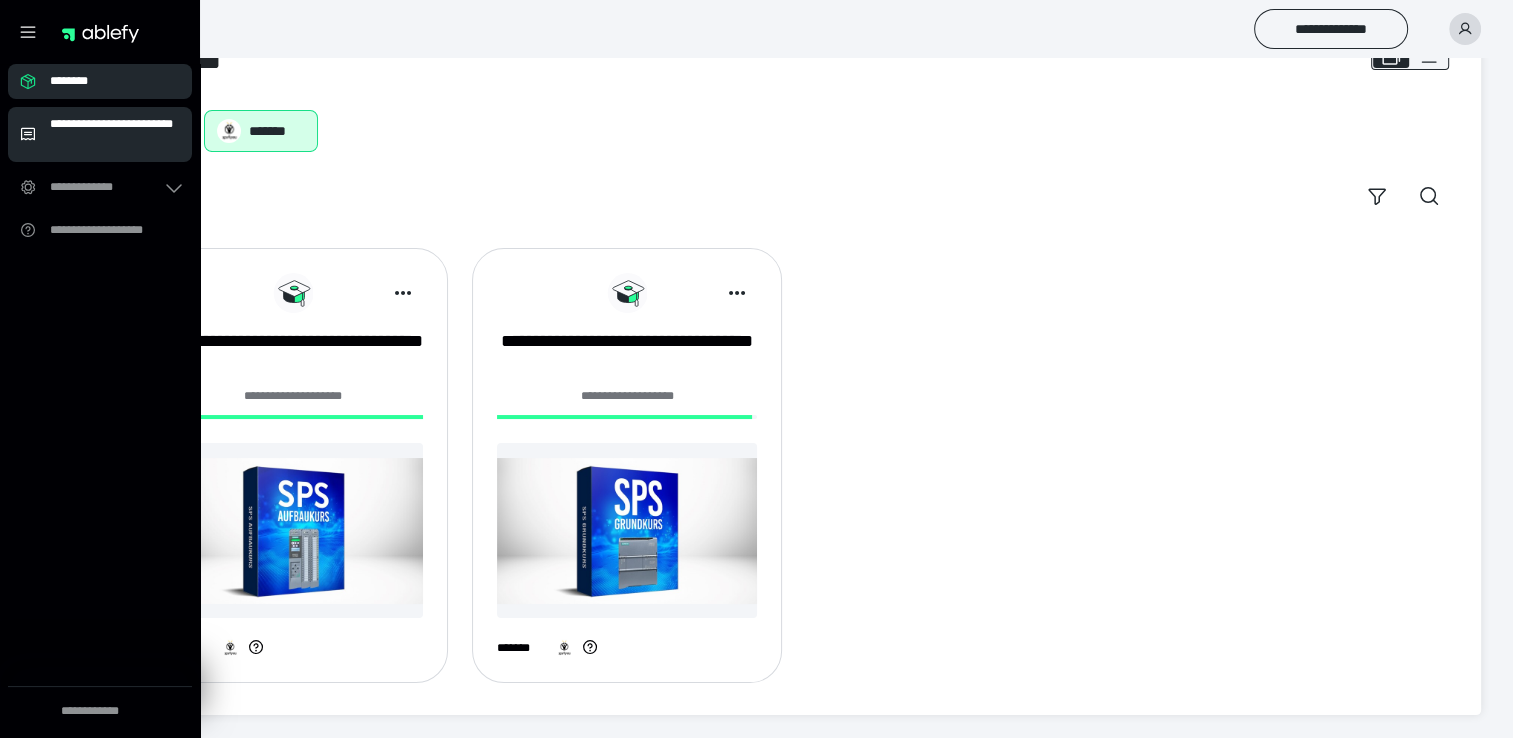 click on "**********" at bounding box center (115, 134) 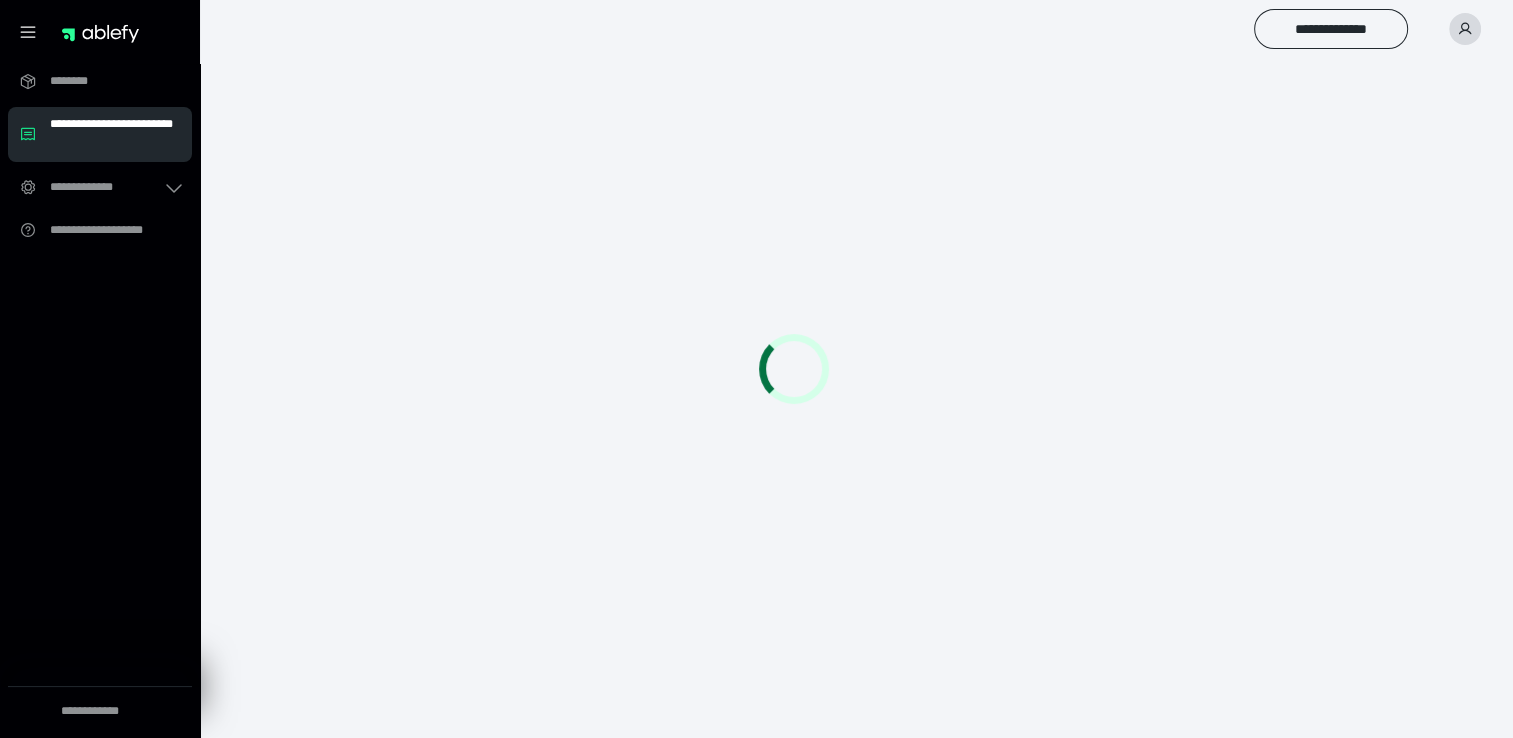 scroll, scrollTop: 0, scrollLeft: 0, axis: both 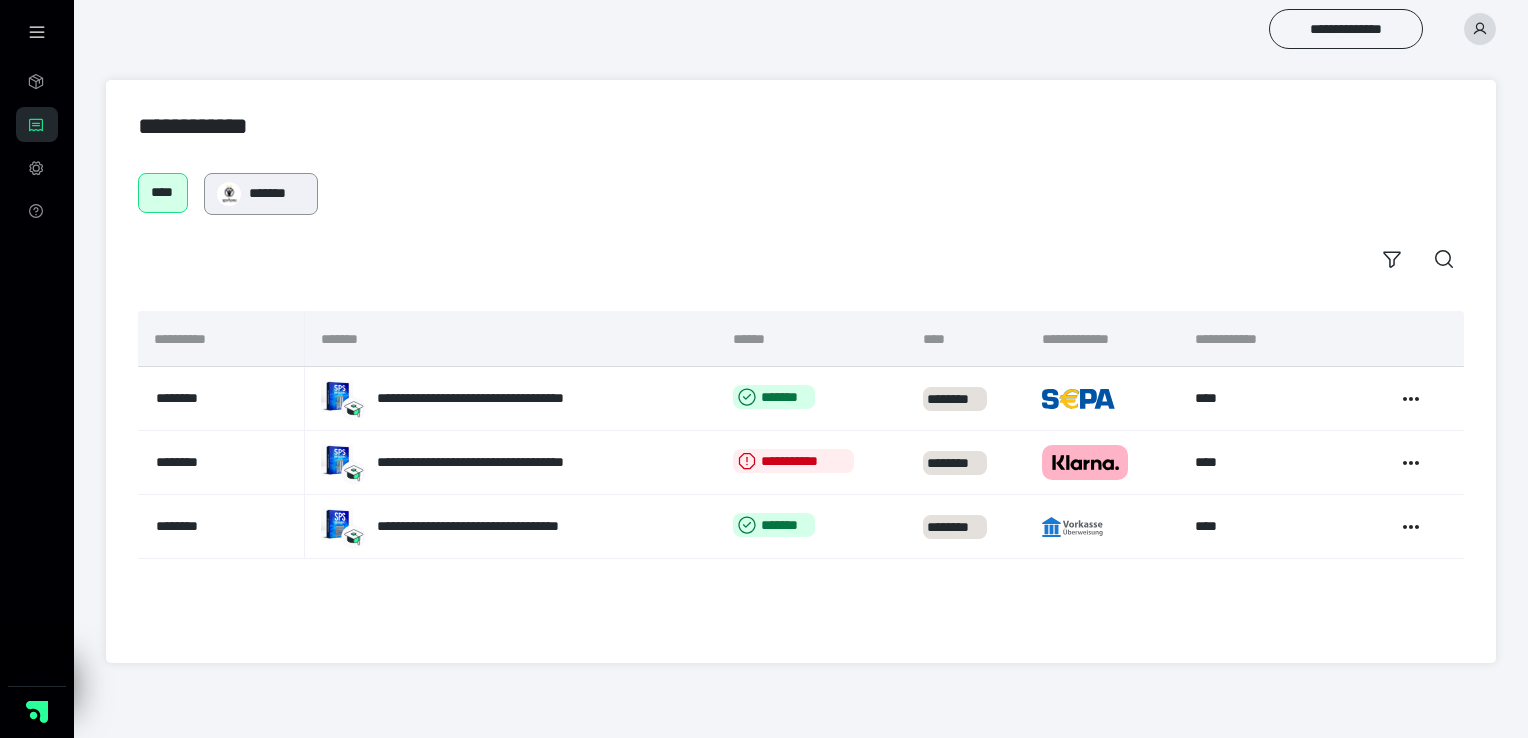 click on "*******" at bounding box center [277, 193] 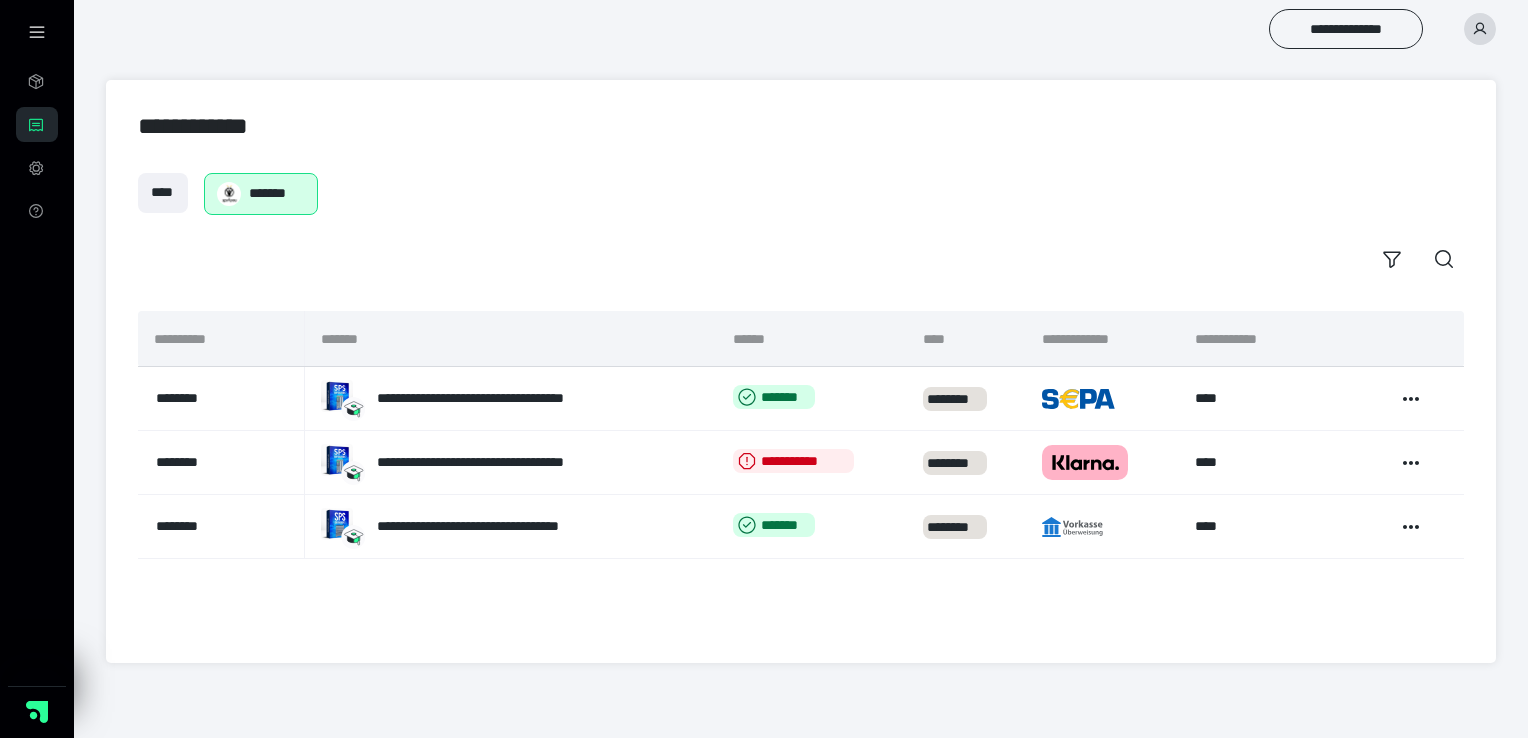 click at bounding box center [37, 32] 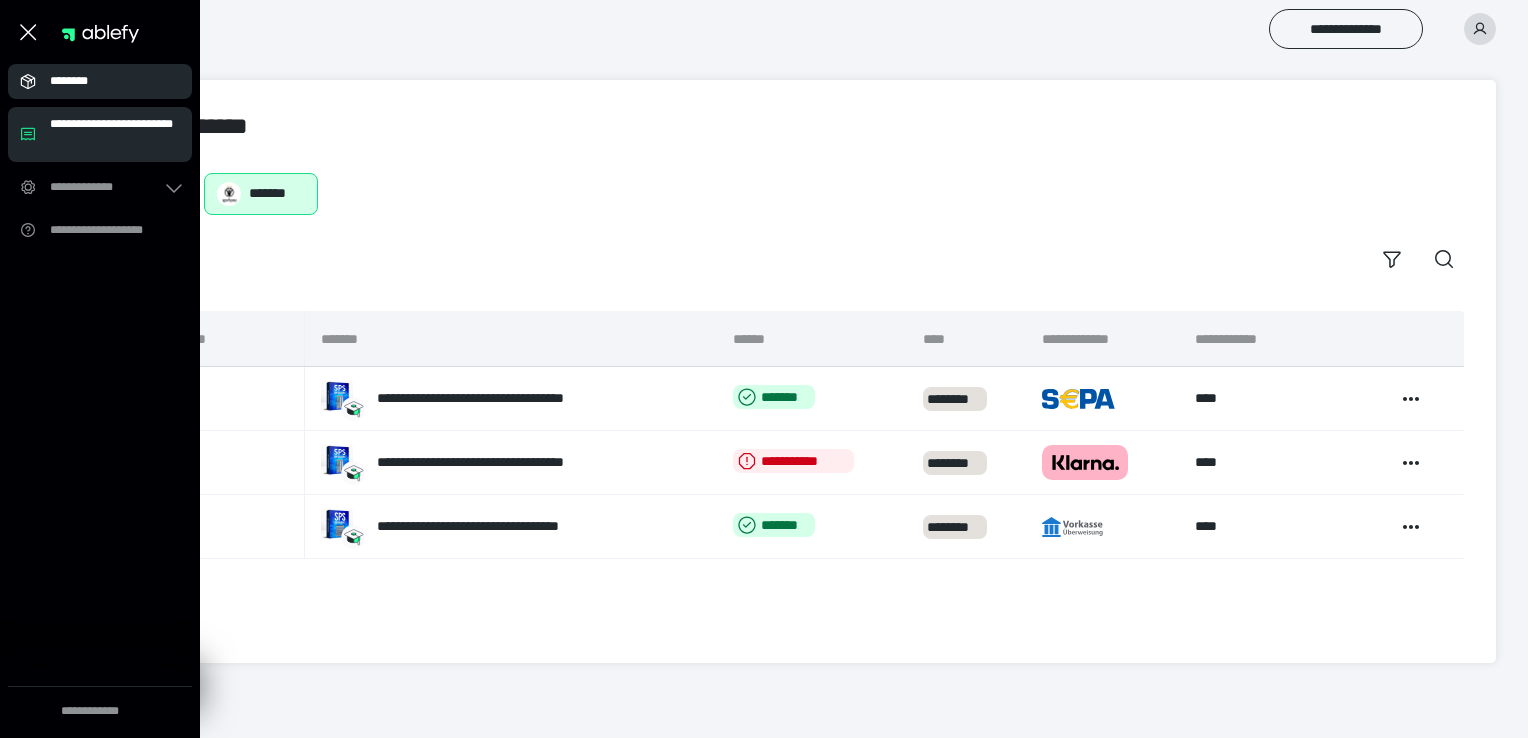 click on "********" at bounding box center (100, 81) 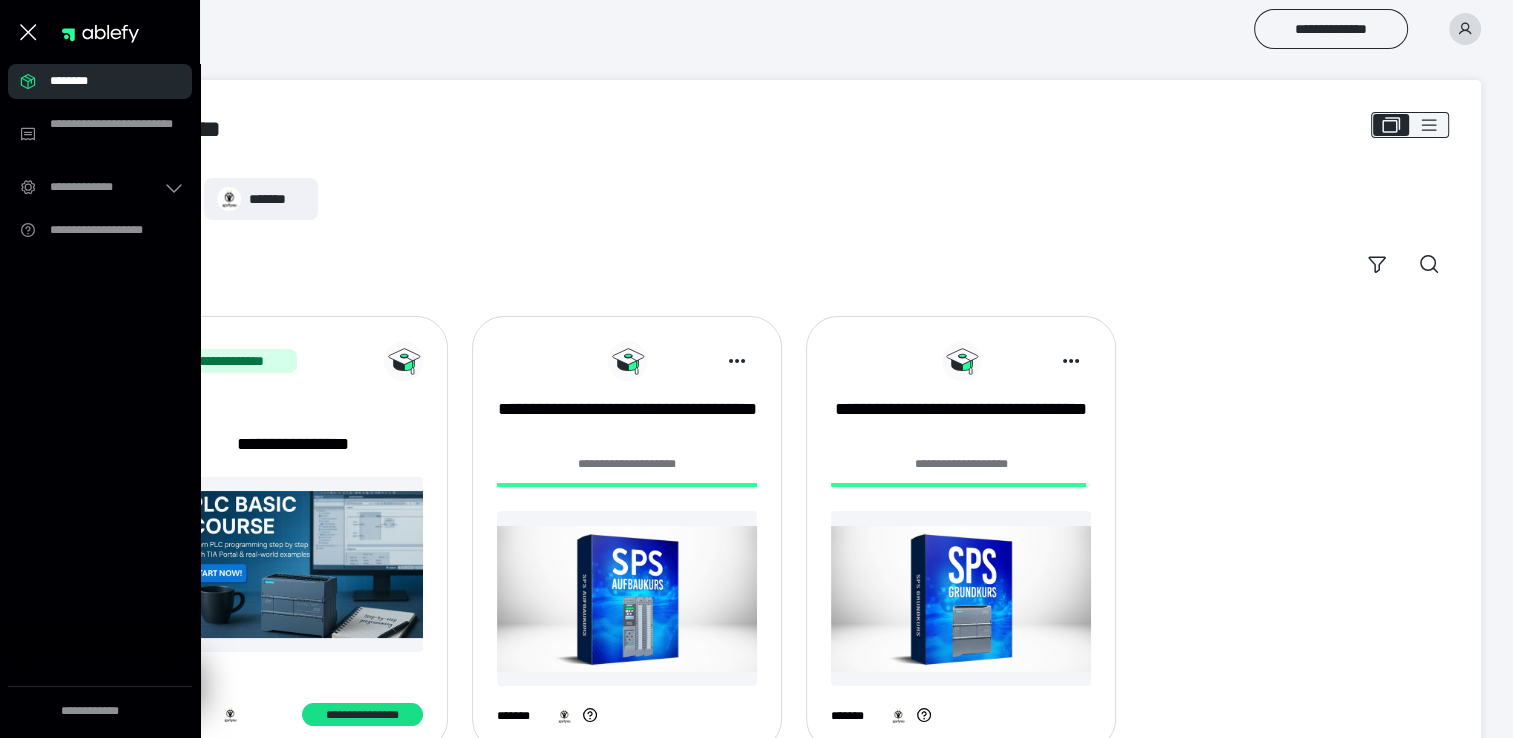 click on "********" at bounding box center (100, 81) 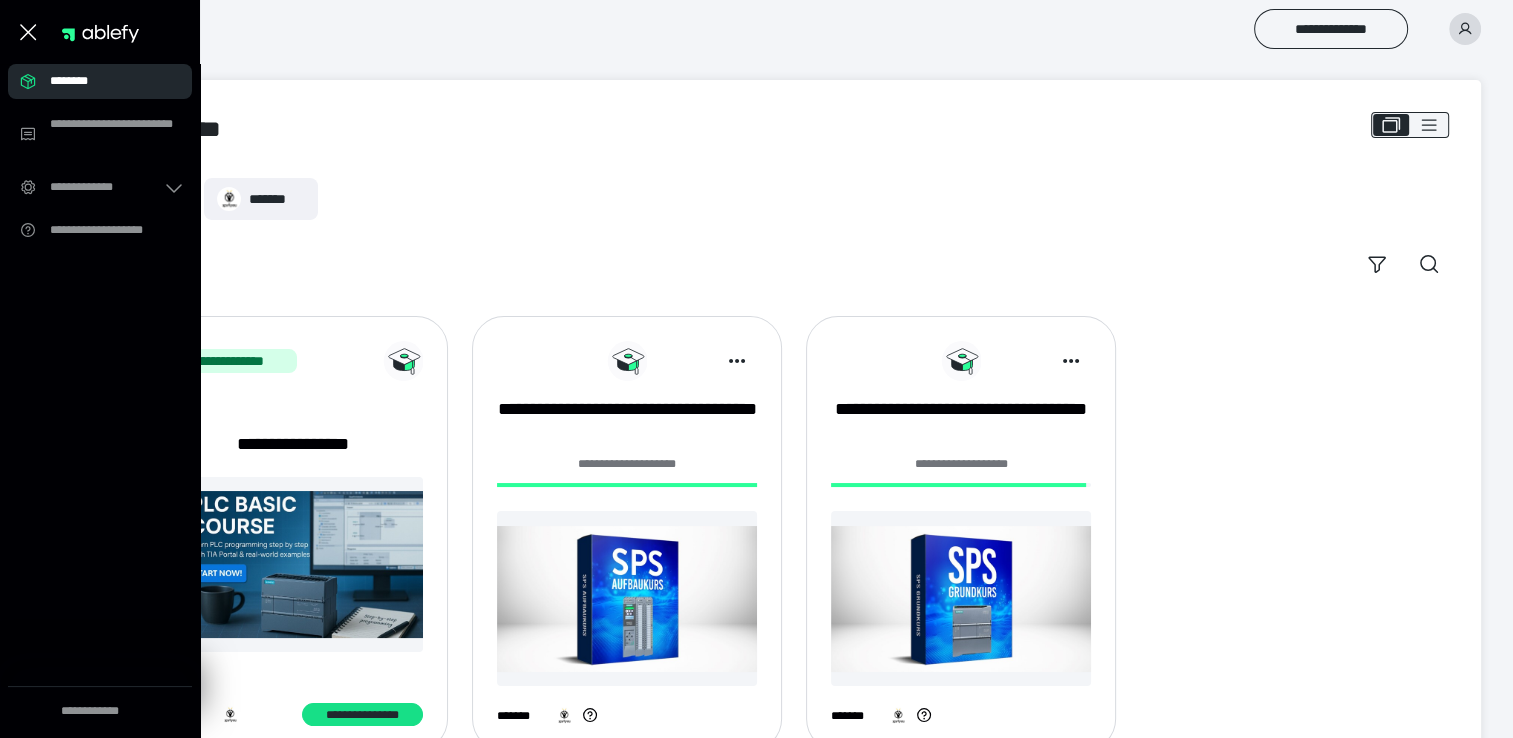 click at bounding box center [28, 32] 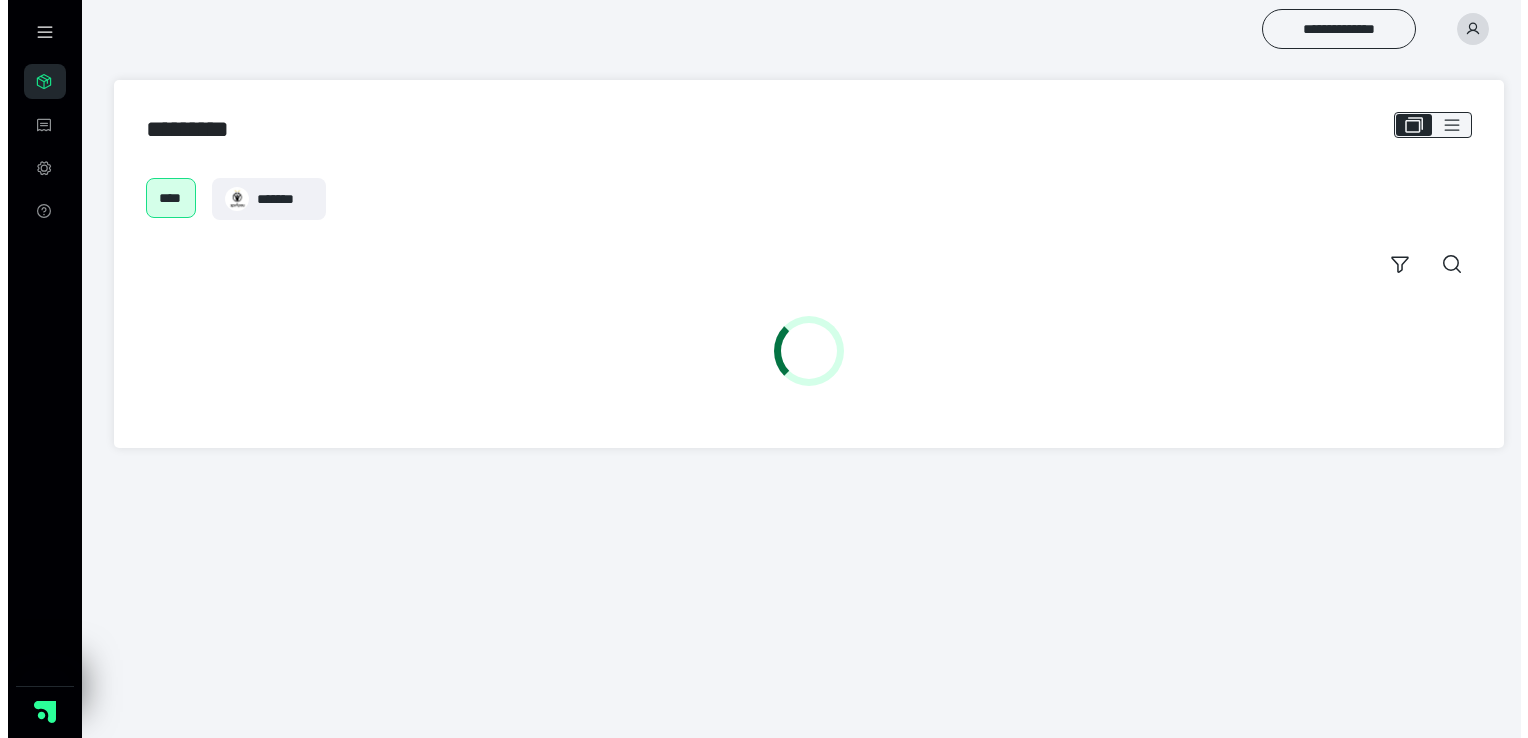 scroll, scrollTop: 0, scrollLeft: 0, axis: both 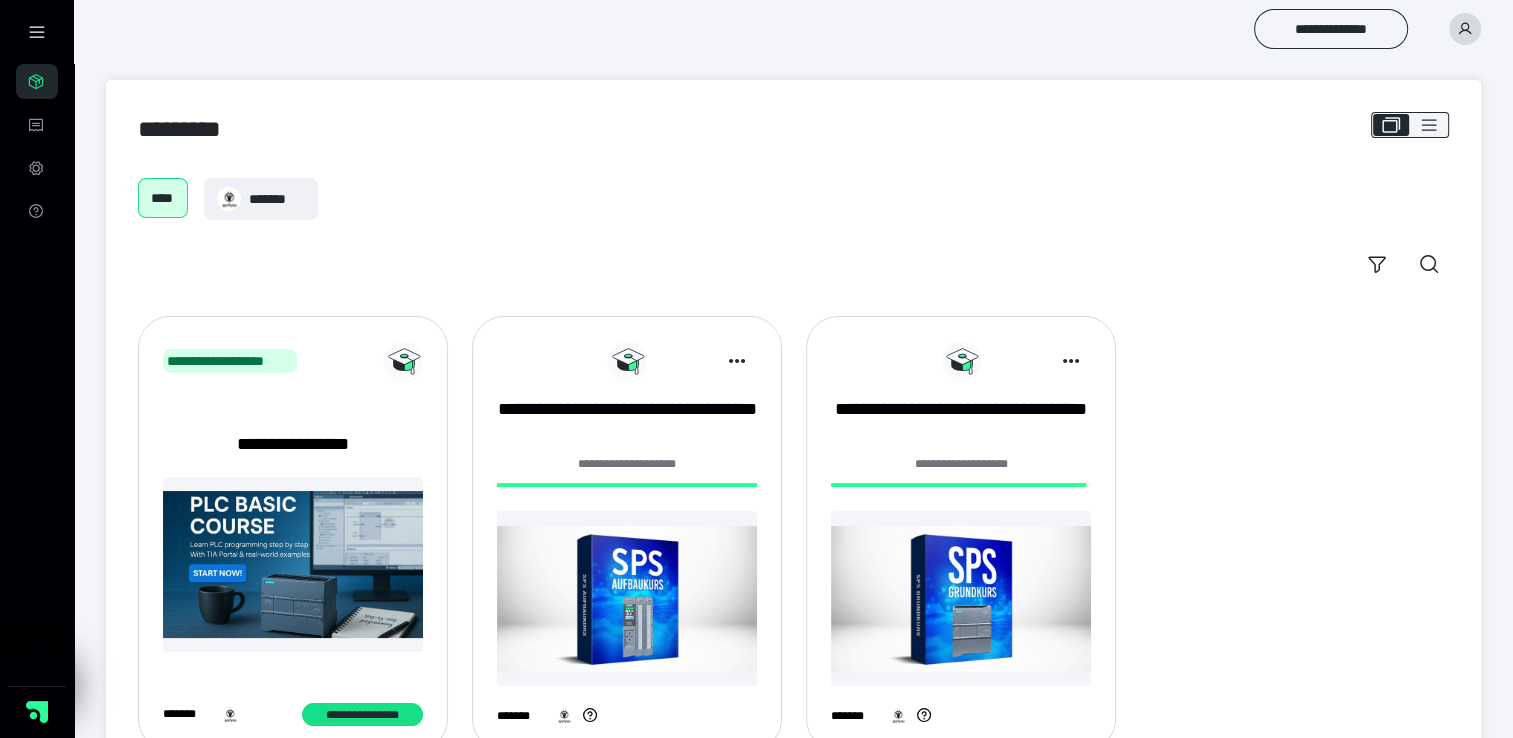 click 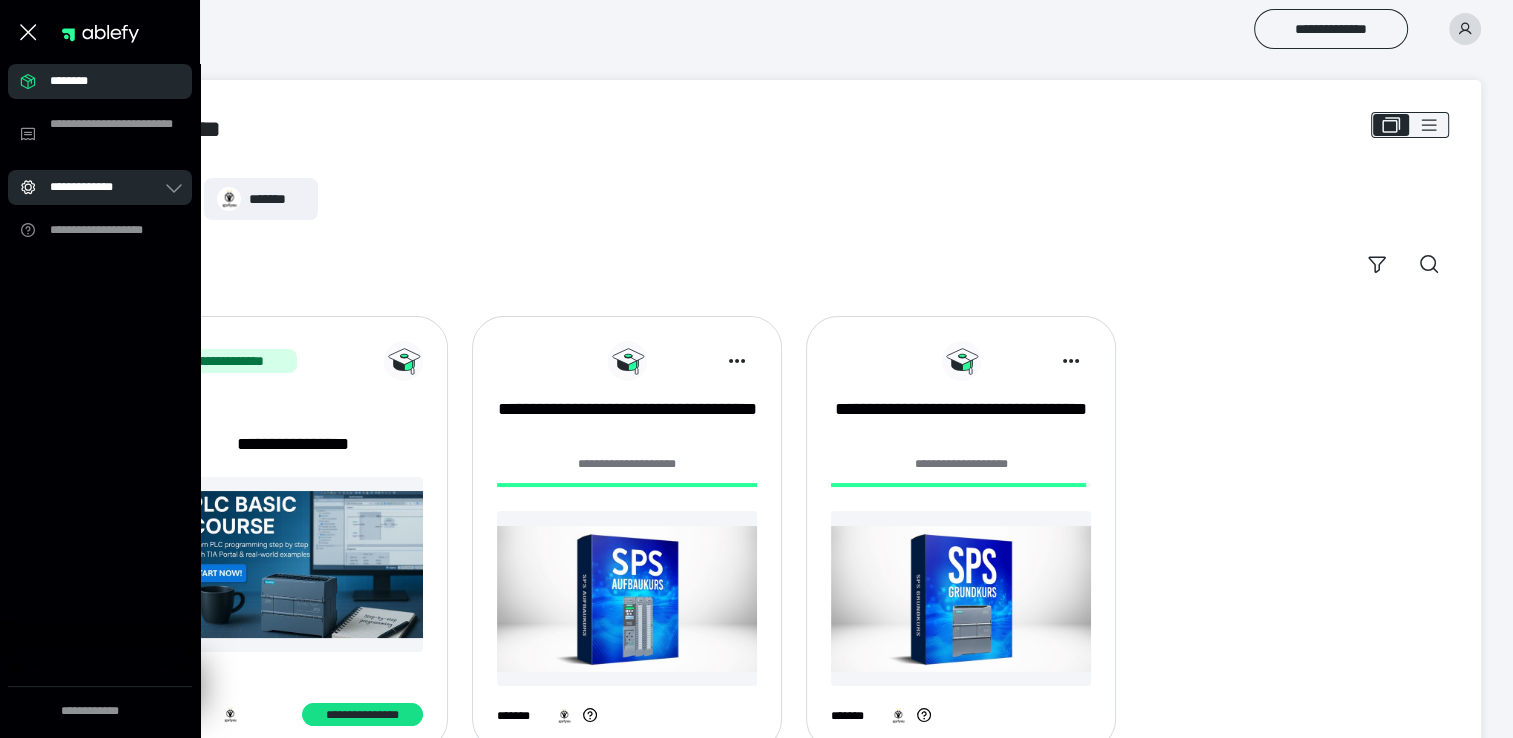 click on "**********" at bounding box center [106, 187] 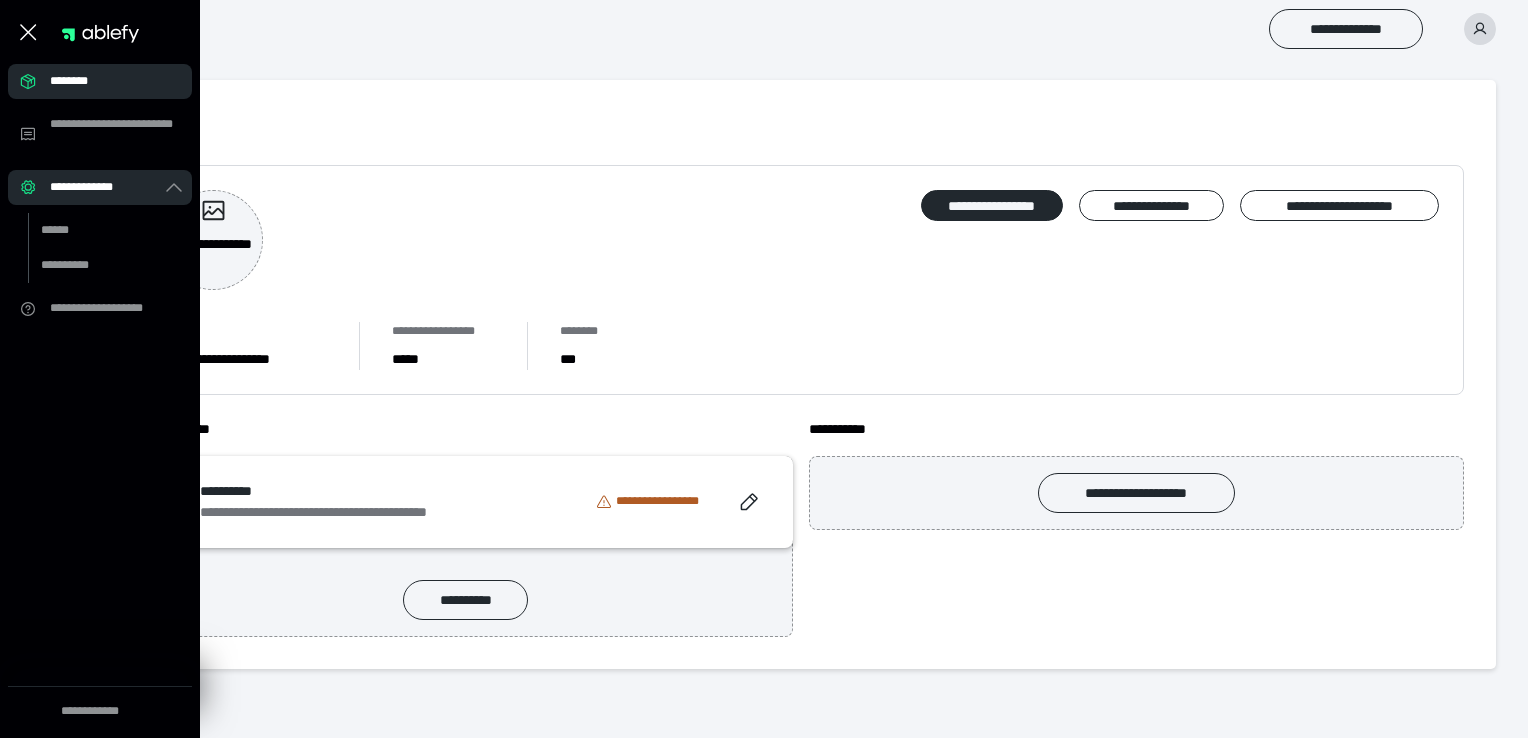 click on "**********" at bounding box center [764, 334] 